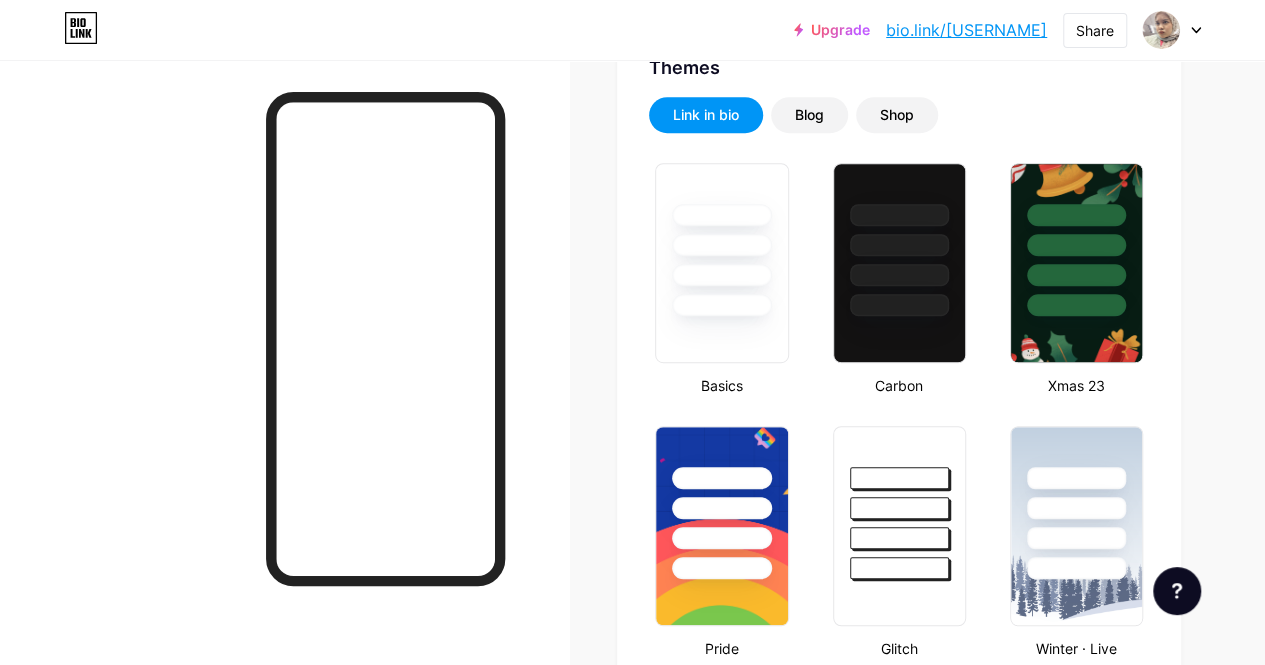 scroll, scrollTop: 435, scrollLeft: 0, axis: vertical 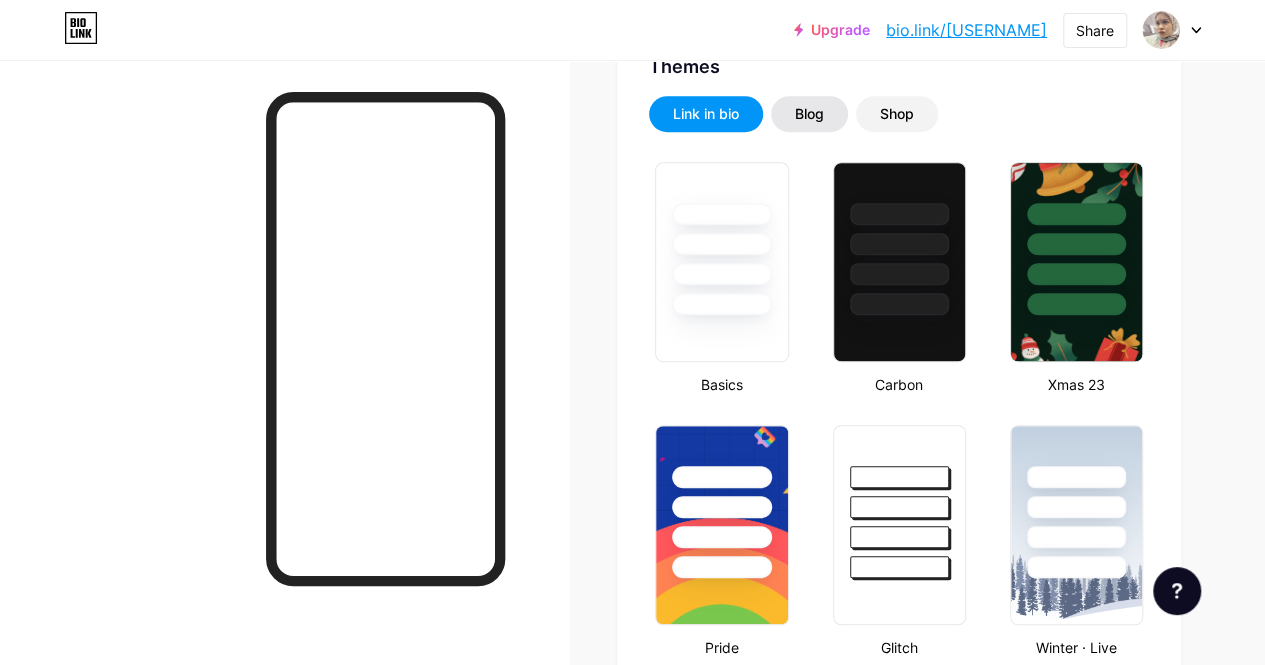 click on "Blog" at bounding box center (809, 114) 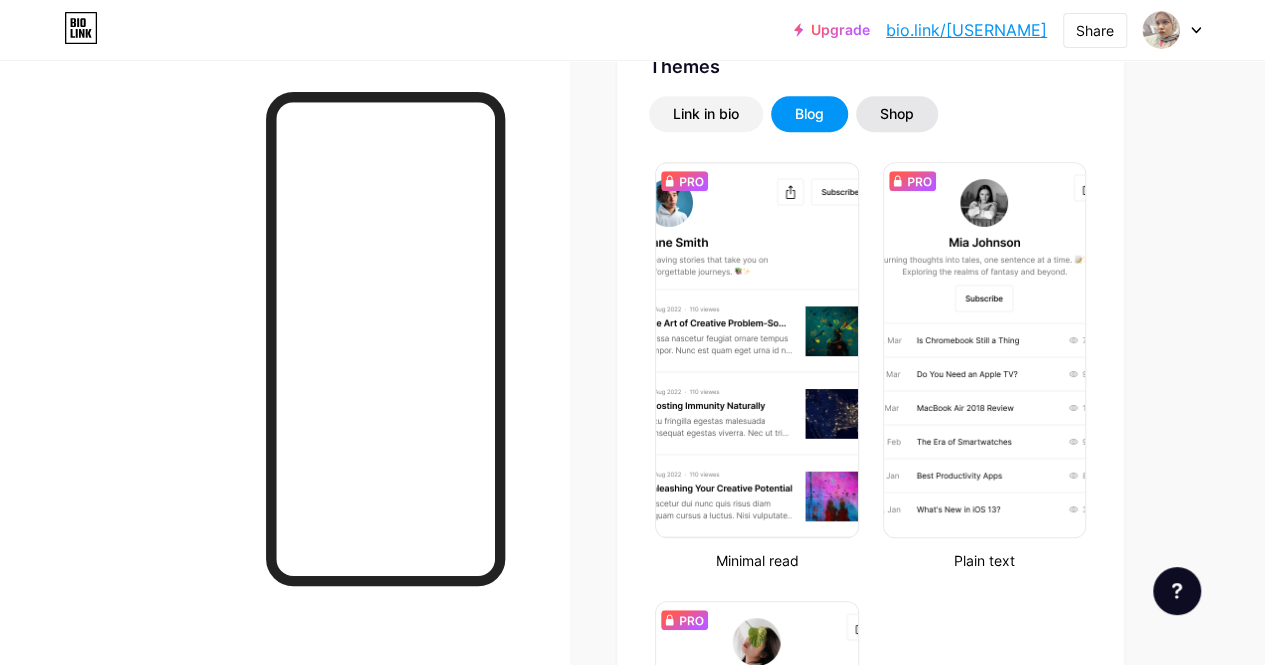 click on "Shop" at bounding box center [706, 114] 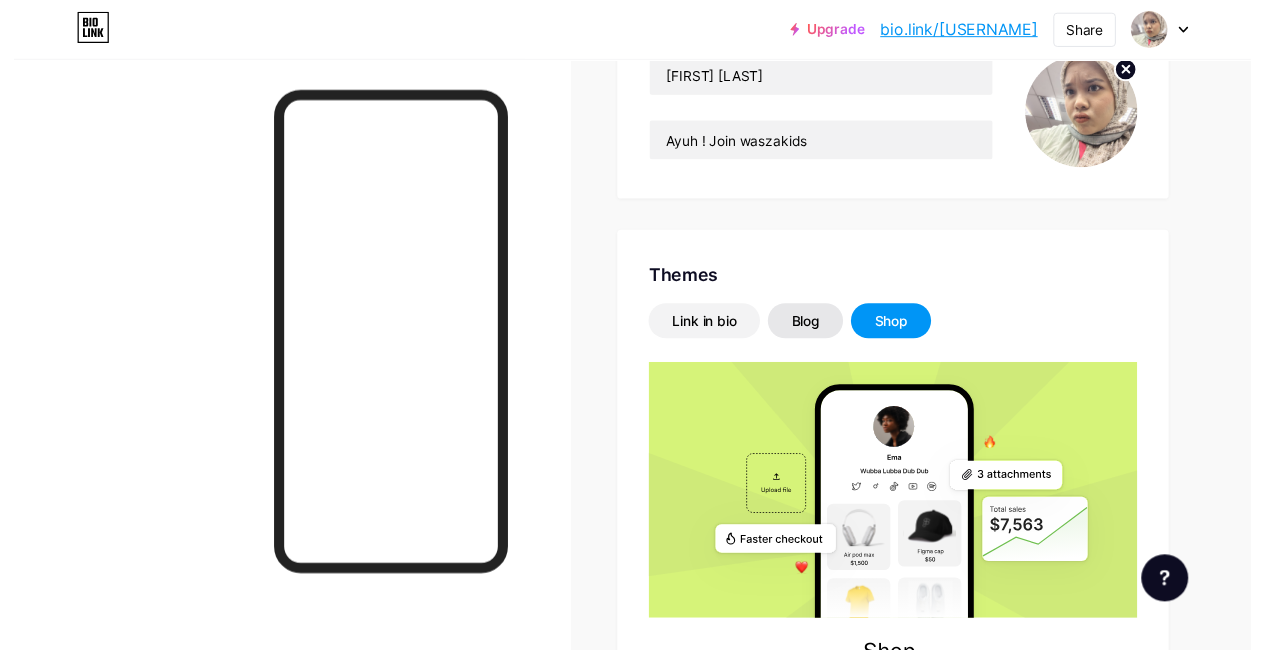 scroll, scrollTop: 0, scrollLeft: 0, axis: both 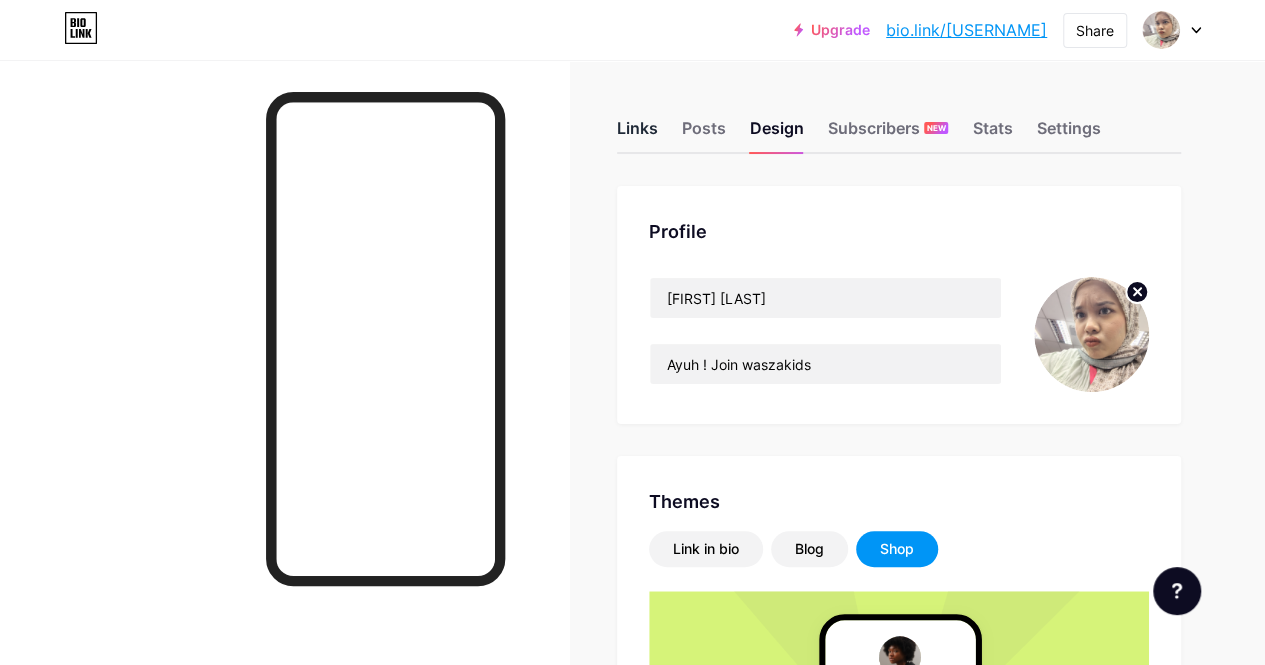 click on "Links" at bounding box center (637, 134) 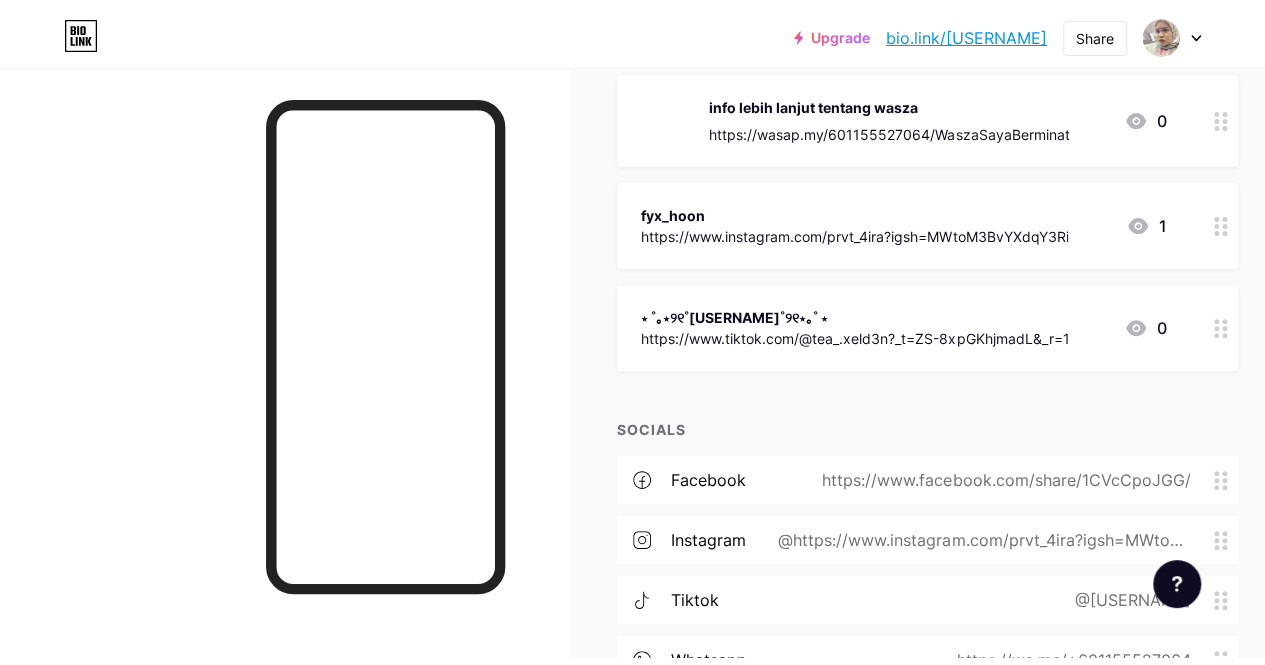 scroll, scrollTop: 0, scrollLeft: 0, axis: both 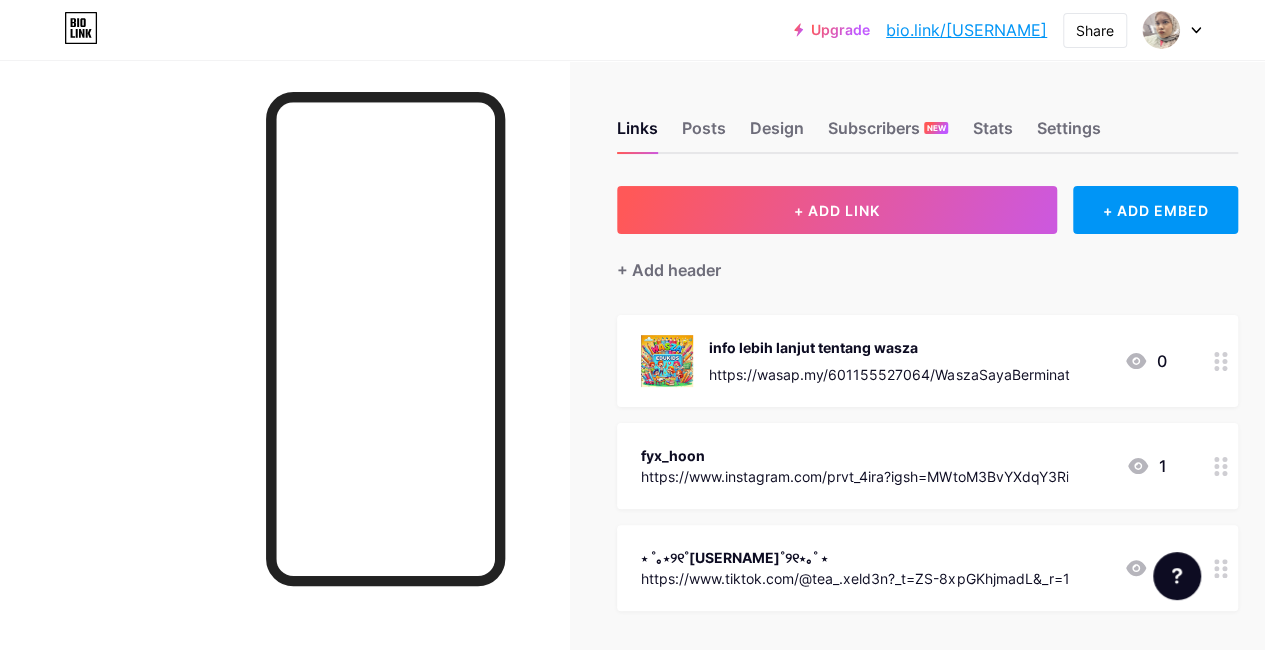 click on "Links
Posts
Design
Subscribers
NEW
Stats
Settings" at bounding box center [927, 119] 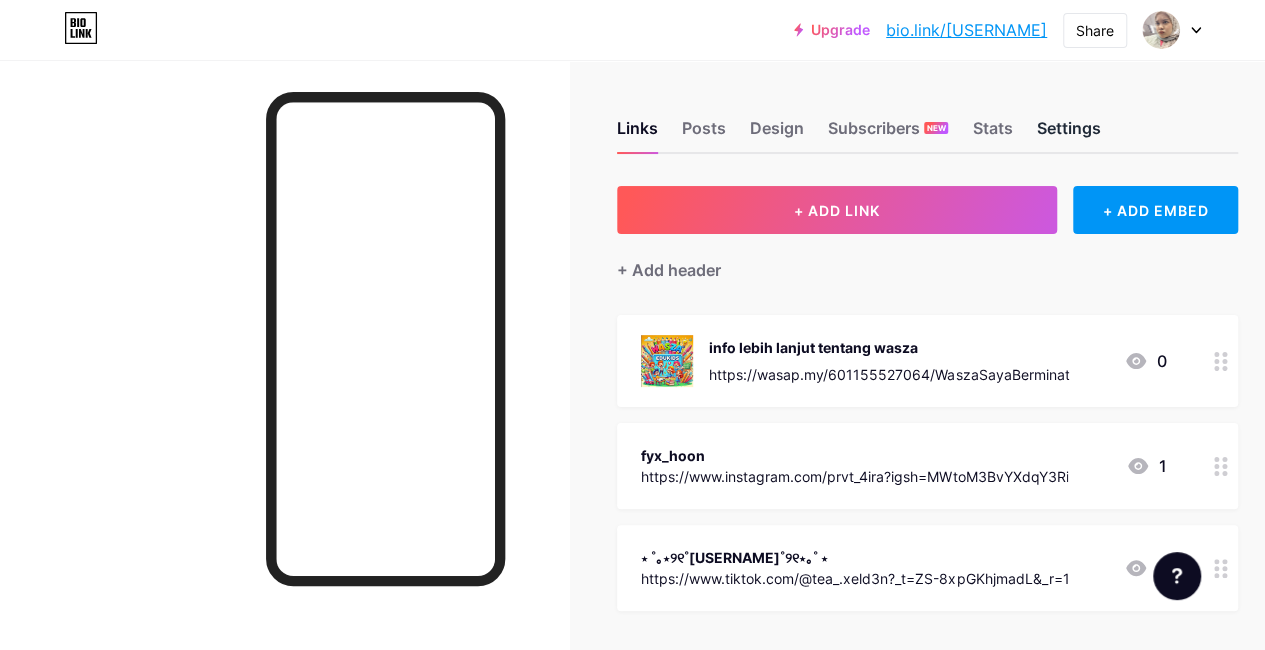 click on "Settings" at bounding box center [1068, 134] 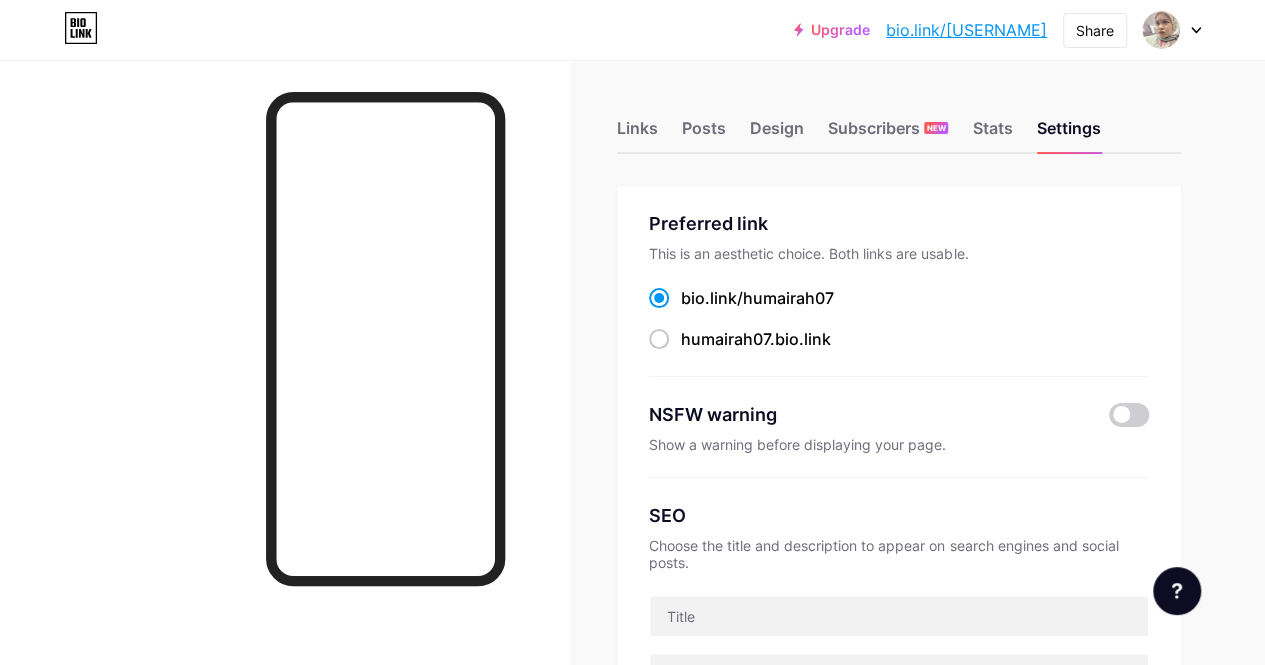 scroll, scrollTop: 9, scrollLeft: 0, axis: vertical 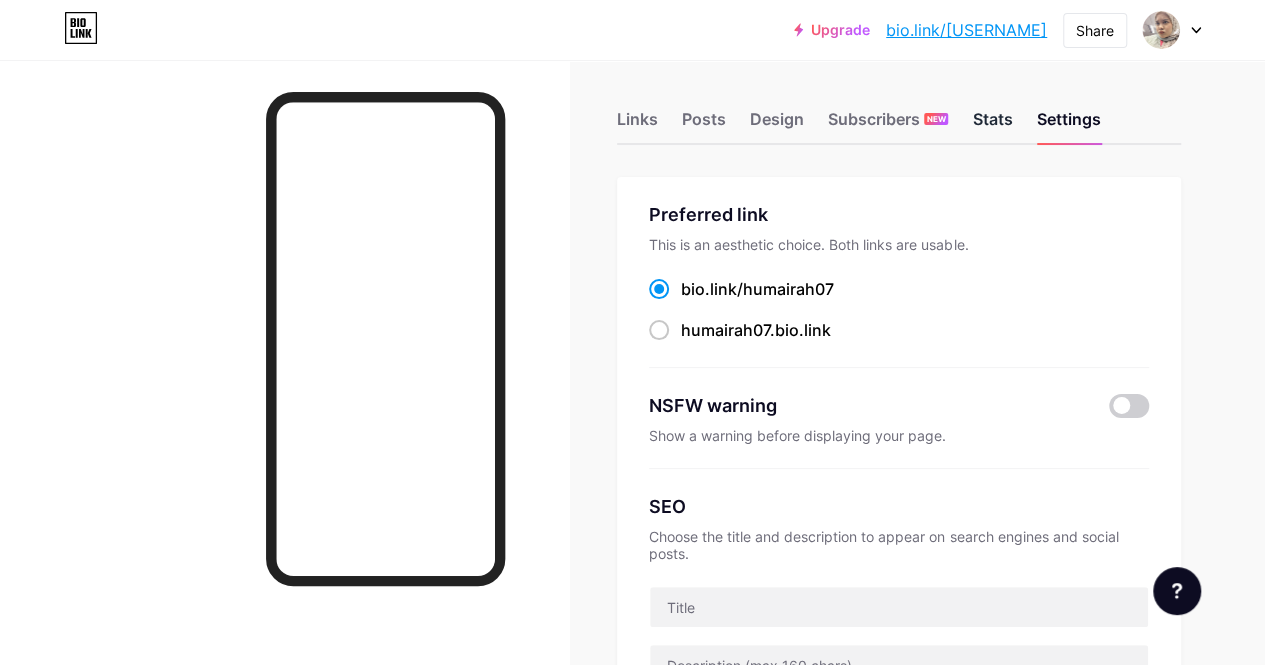click on "Stats" at bounding box center (992, 125) 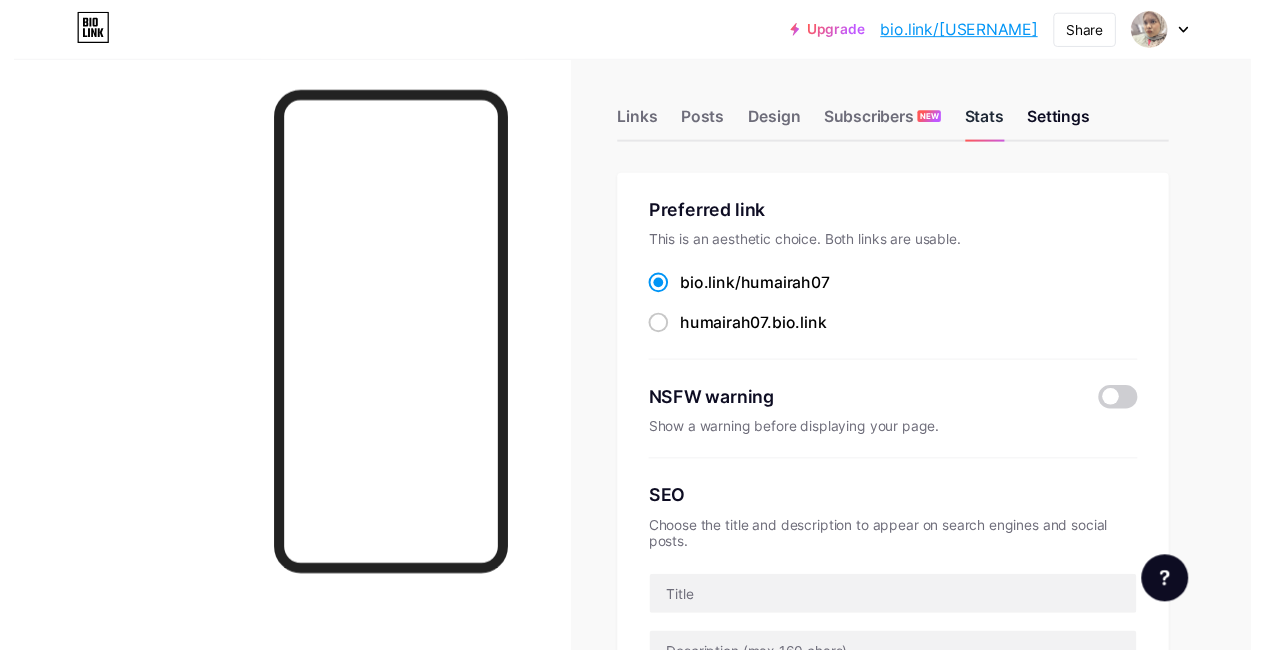 scroll, scrollTop: 0, scrollLeft: 0, axis: both 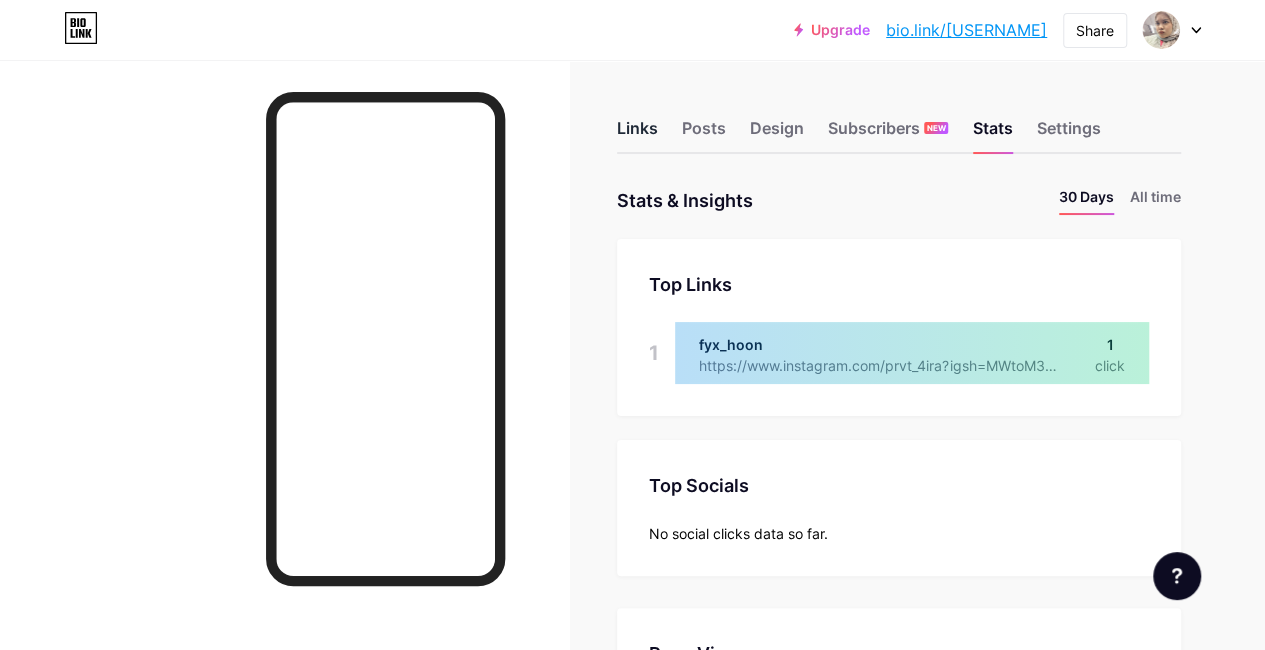 click on "Links" at bounding box center (637, 134) 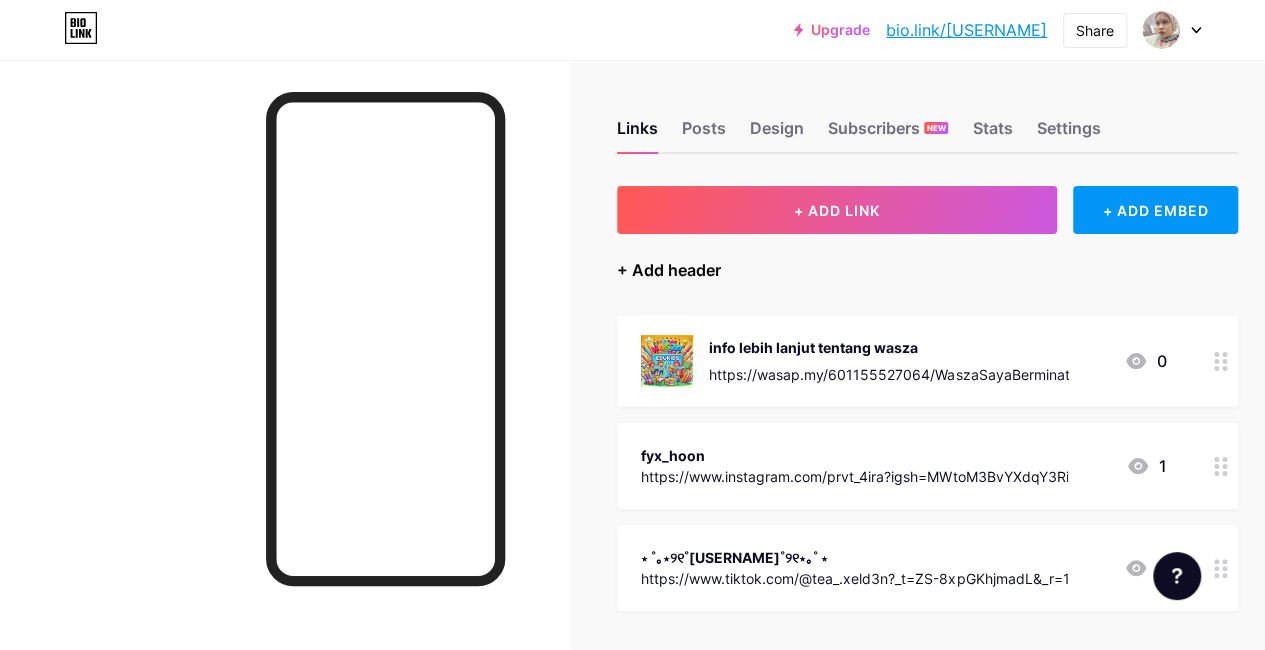 click on "+ Add header" at bounding box center [669, 270] 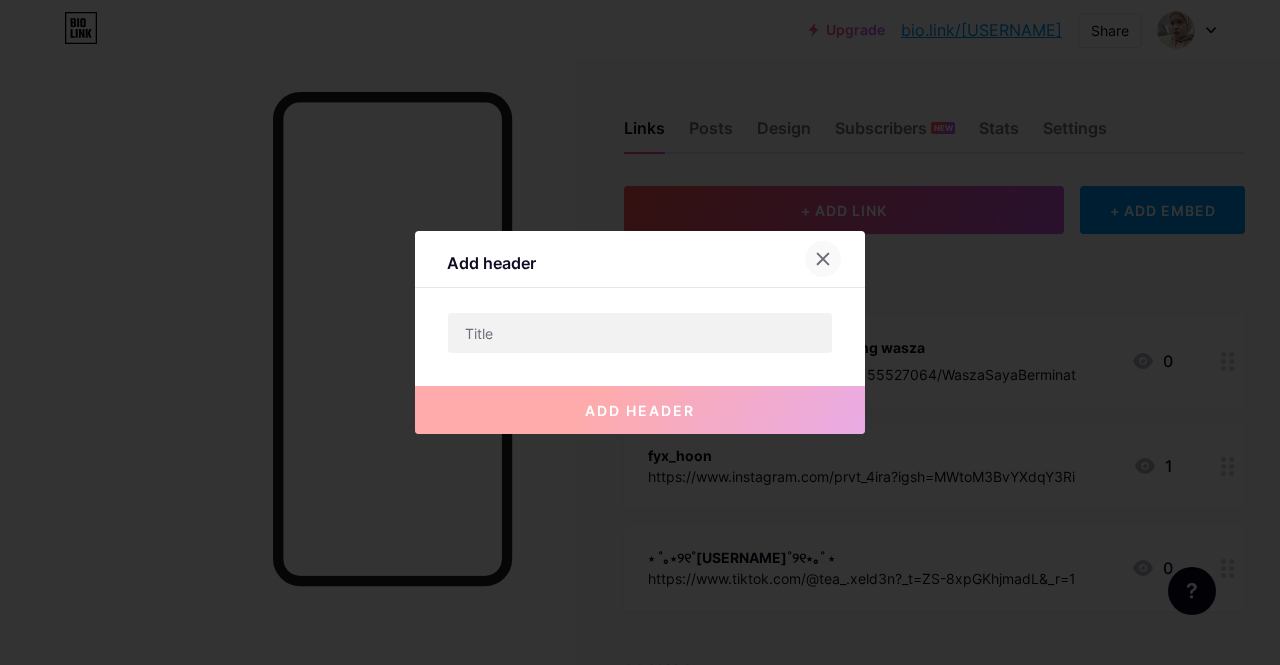 click at bounding box center [823, 259] 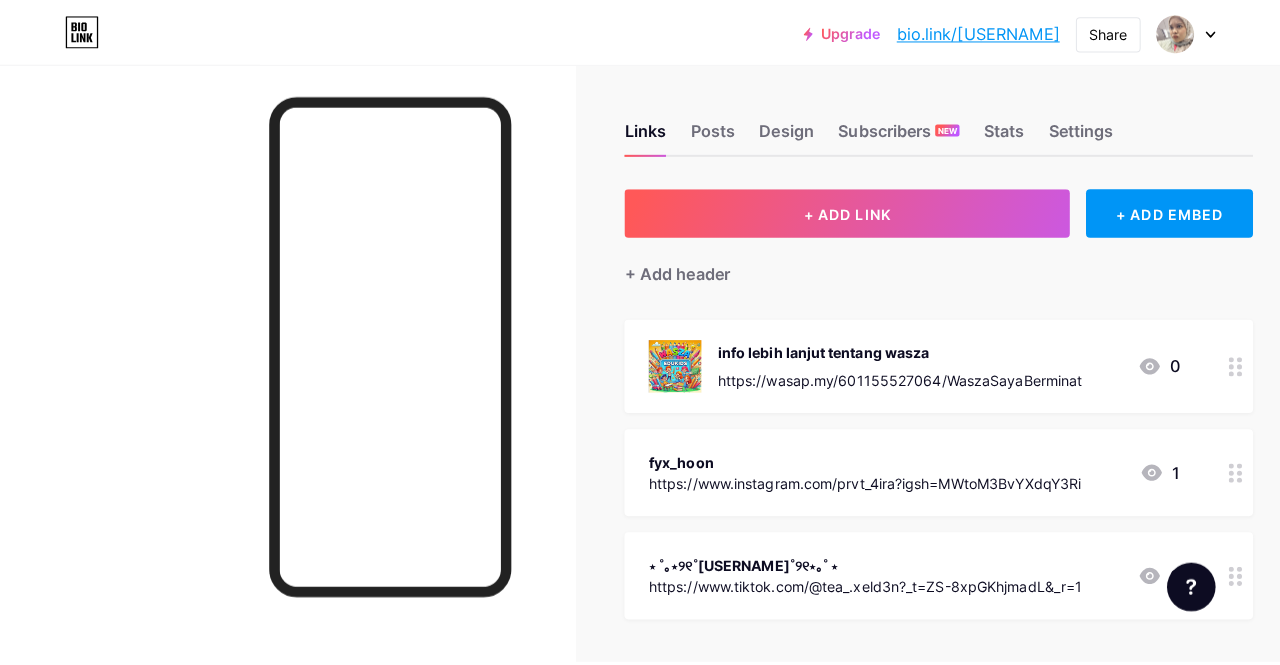 scroll, scrollTop: 0, scrollLeft: 0, axis: both 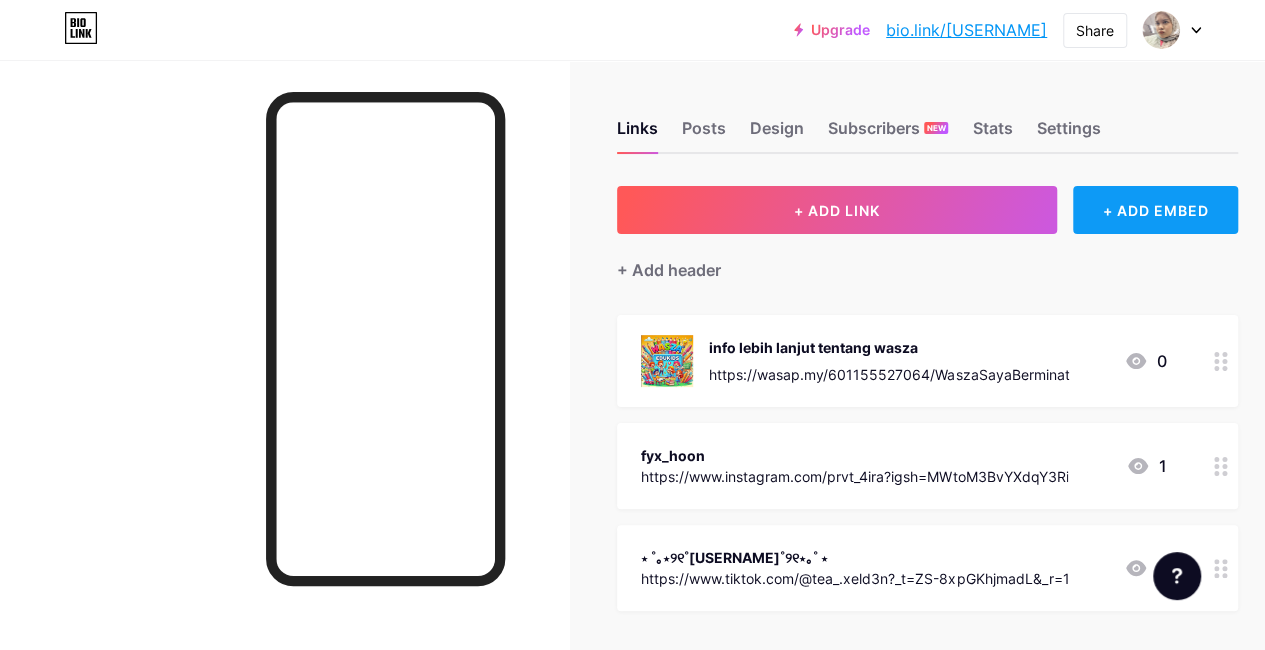 click on "+ ADD EMBED" at bounding box center [1155, 210] 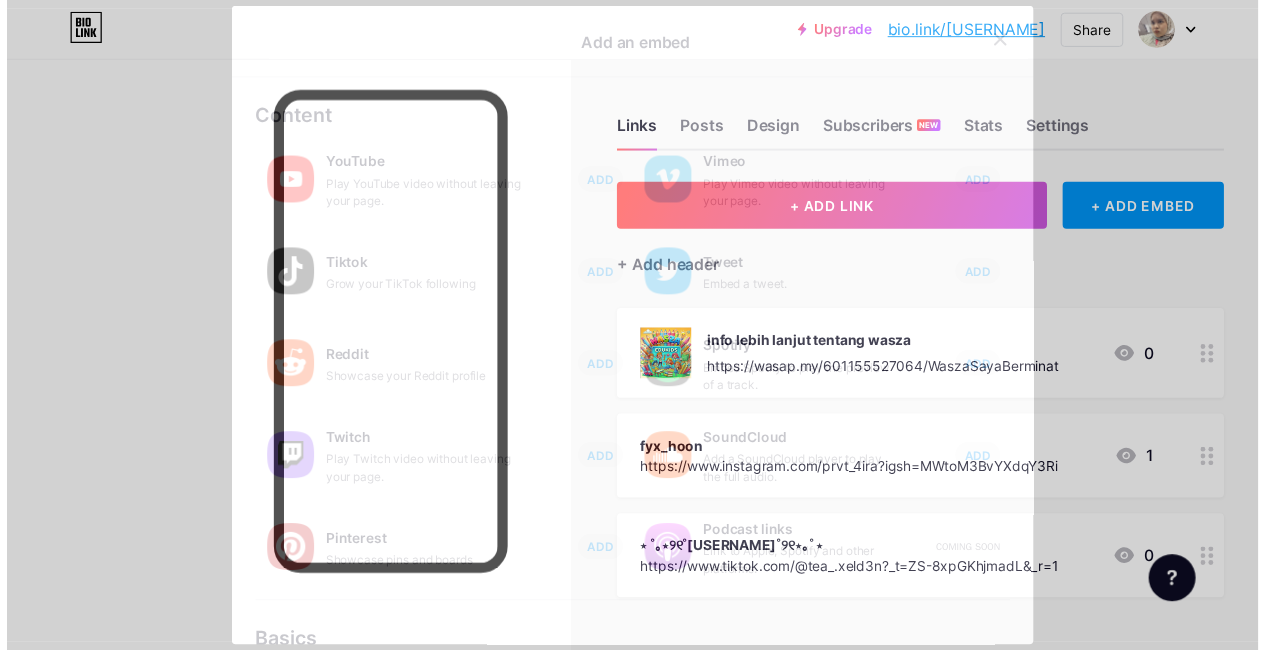 scroll, scrollTop: 0, scrollLeft: 0, axis: both 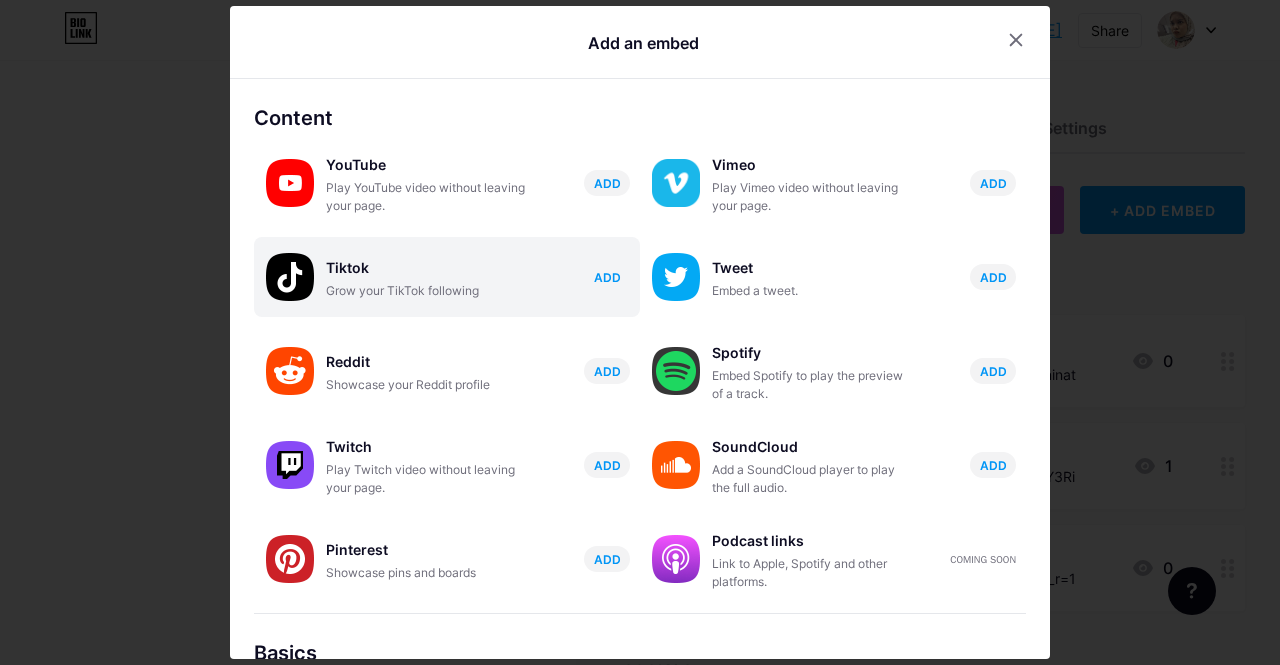click on "ADD" at bounding box center (607, 183) 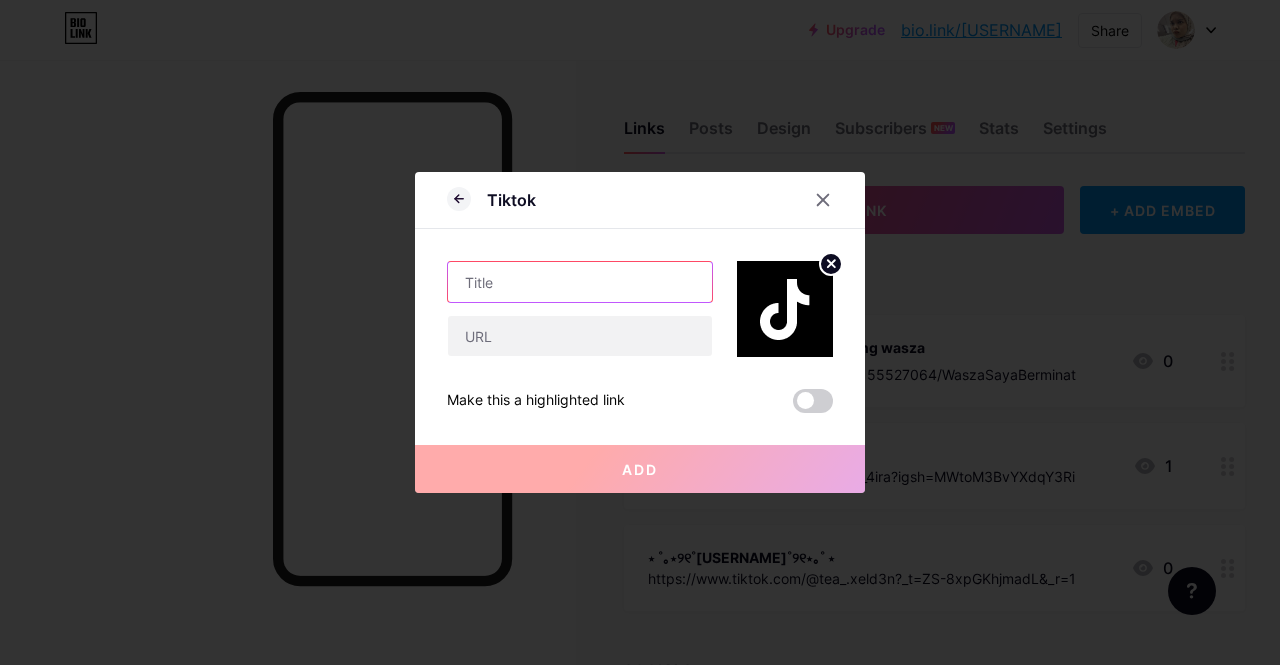 click at bounding box center (580, 282) 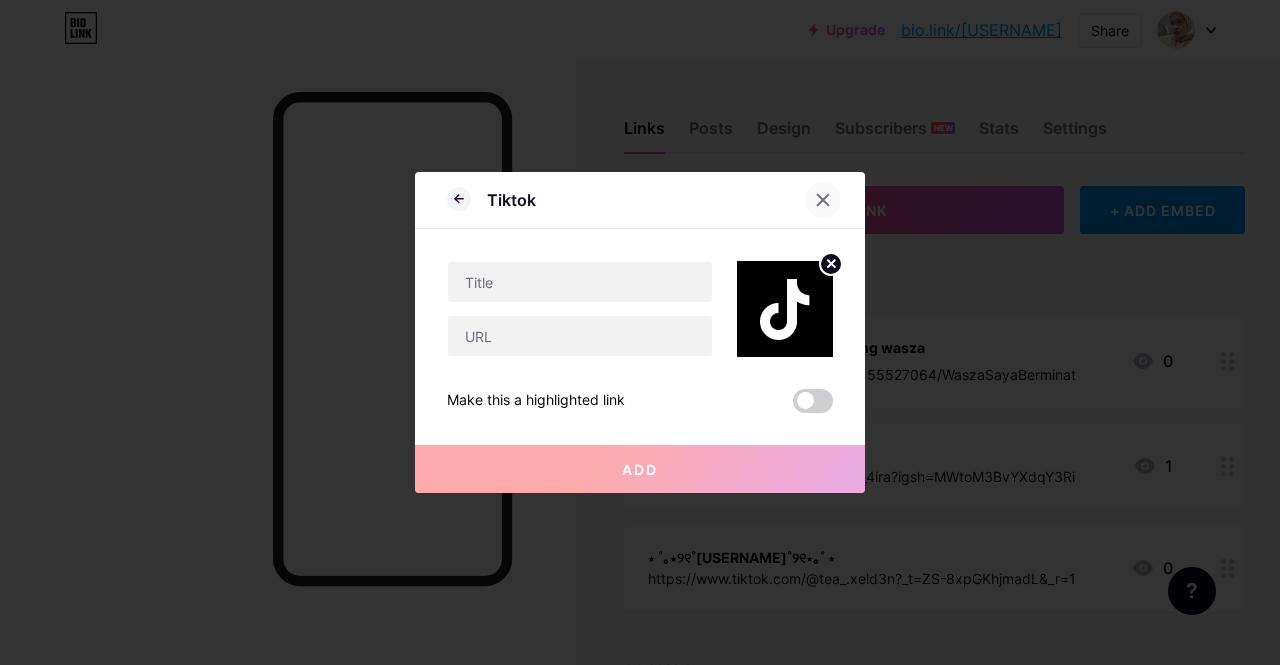 click at bounding box center [823, 200] 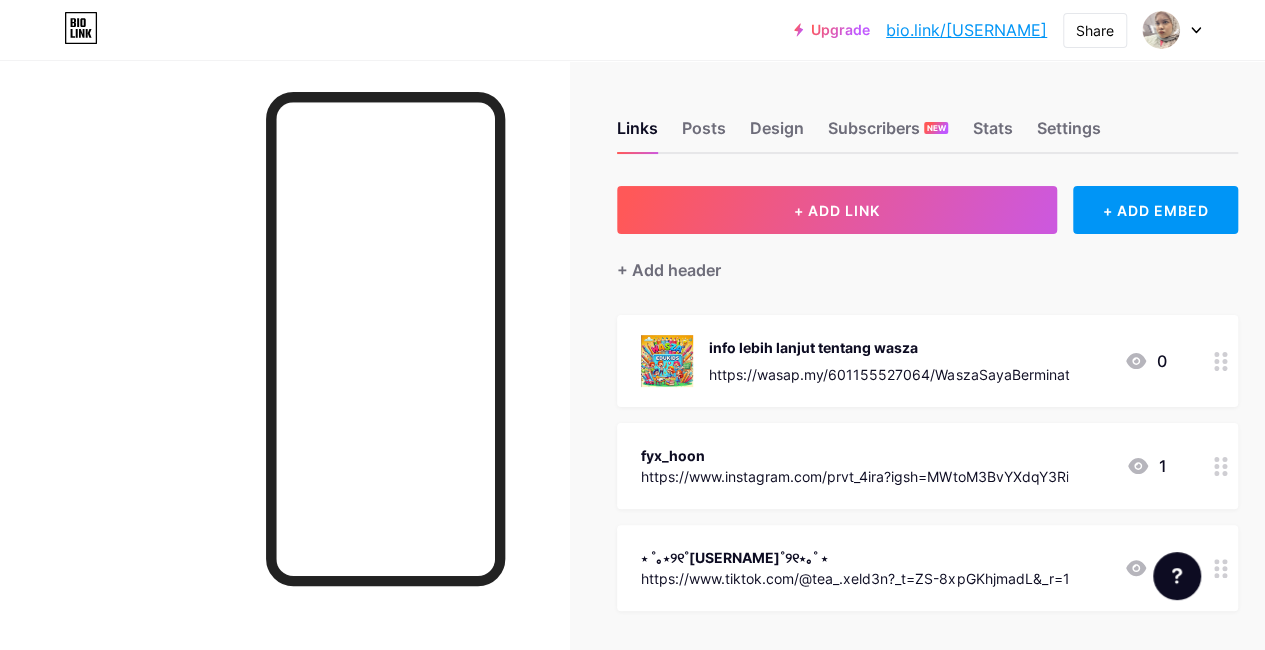 click on "+ ADD LINK" at bounding box center [837, 210] 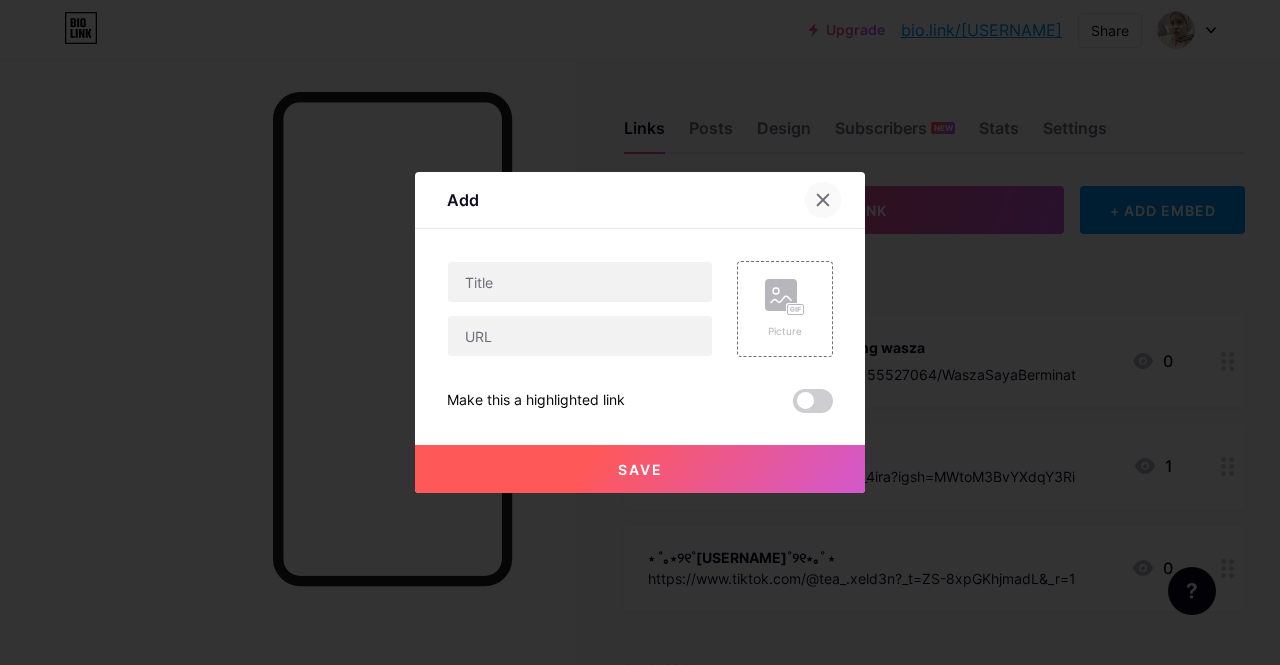 click at bounding box center (823, 200) 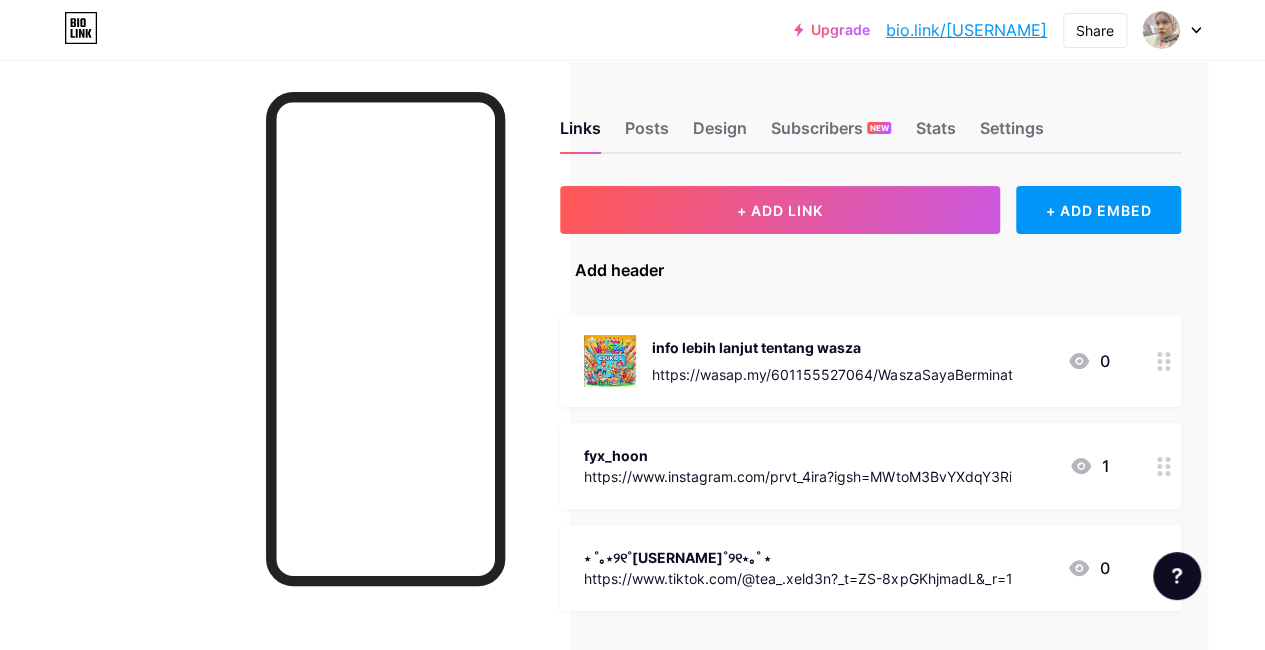 scroll, scrollTop: 0, scrollLeft: 0, axis: both 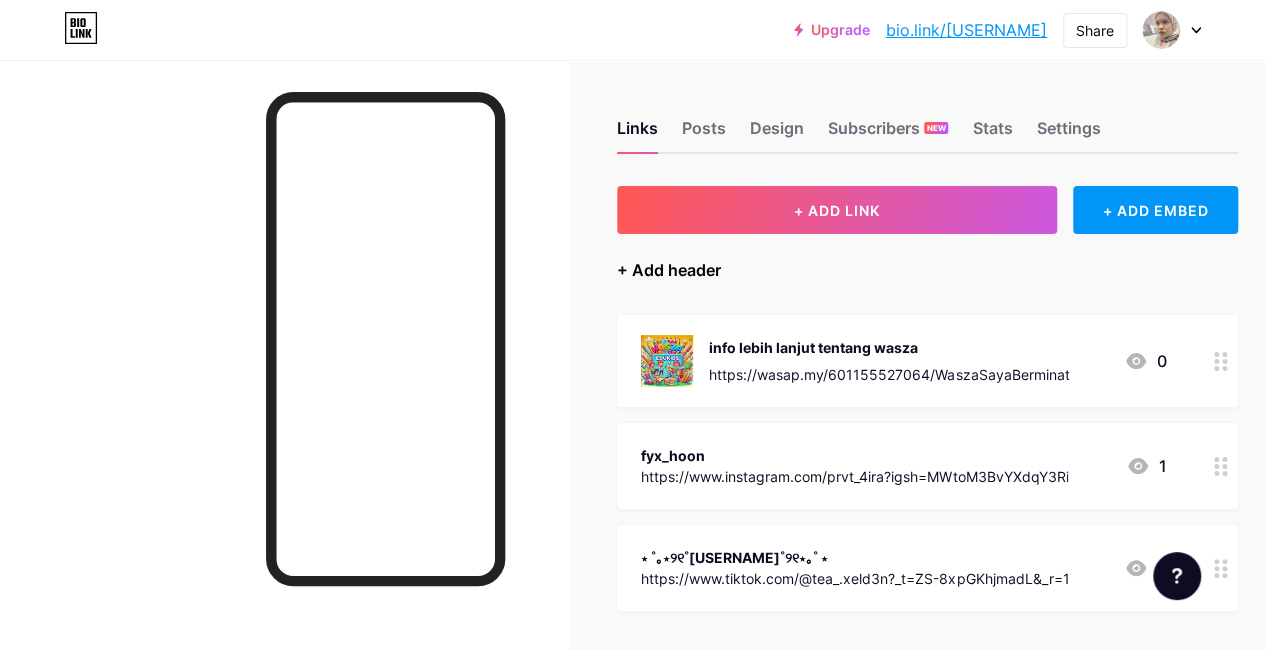 click on "+ Add header" at bounding box center [669, 270] 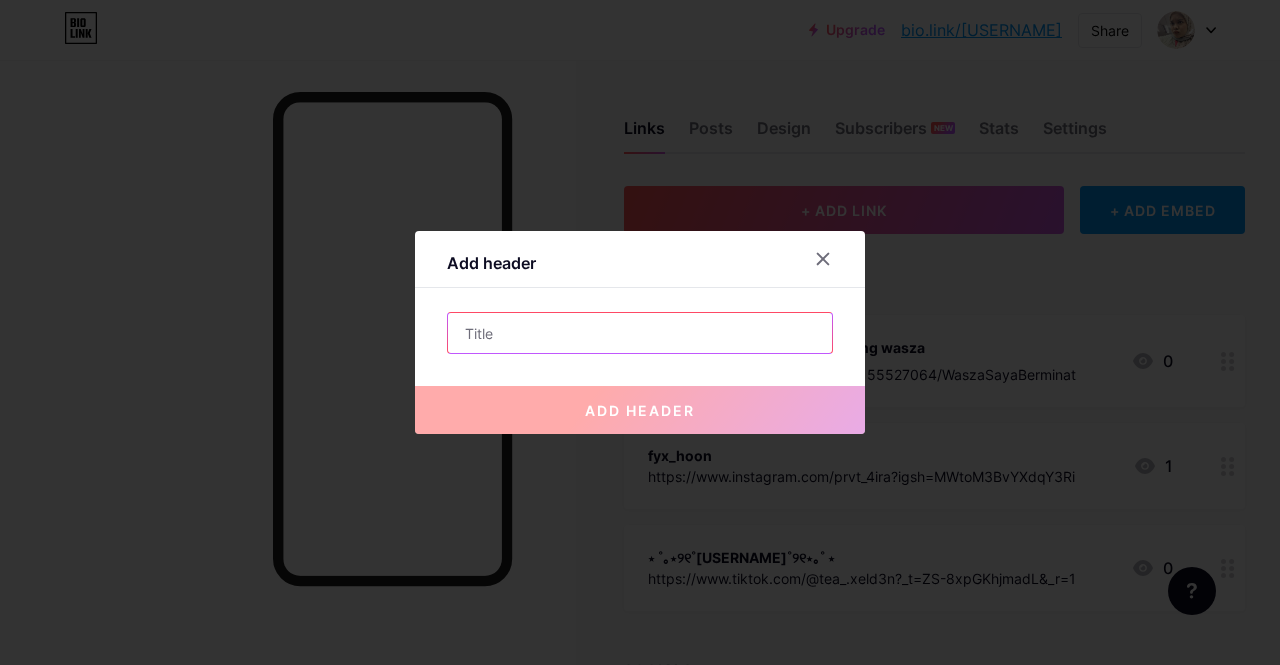 click at bounding box center (640, 333) 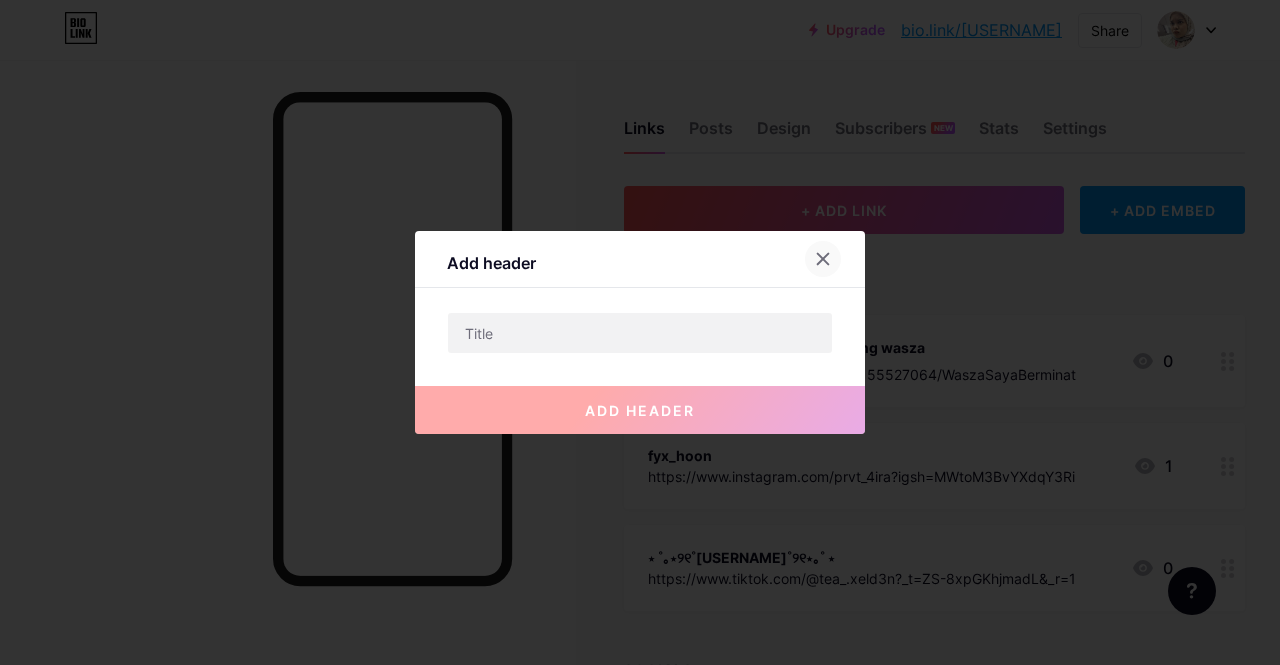 click at bounding box center (823, 259) 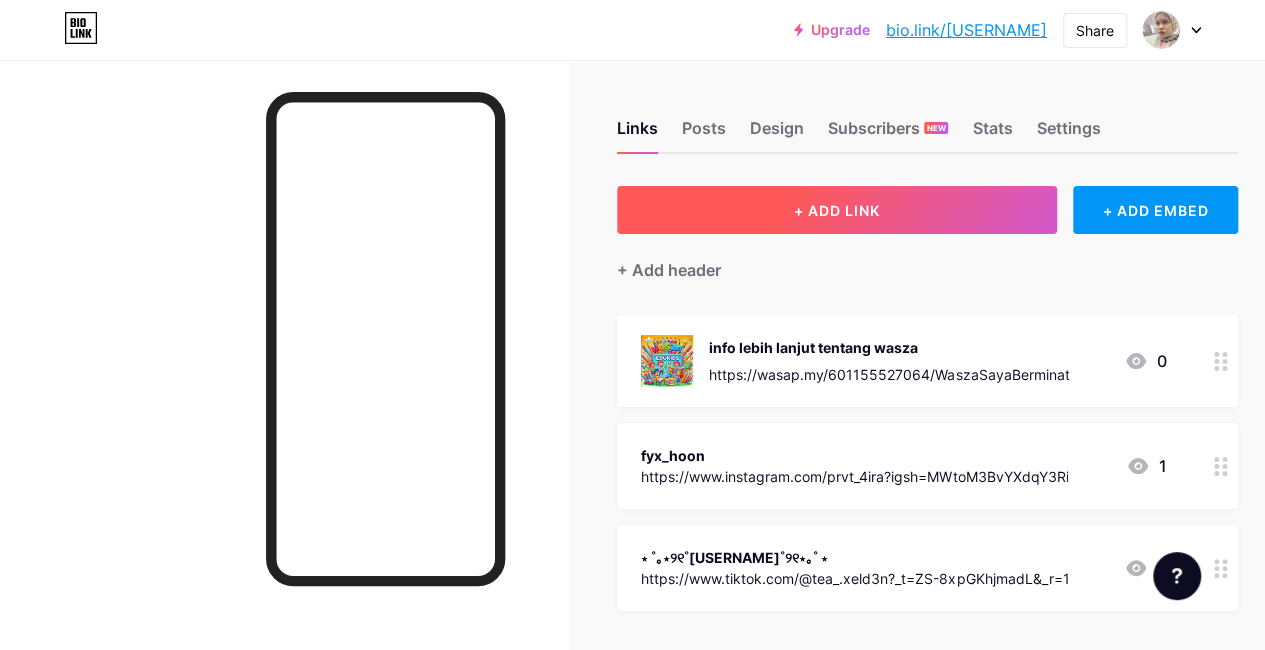 click on "+ ADD LINK" at bounding box center [837, 210] 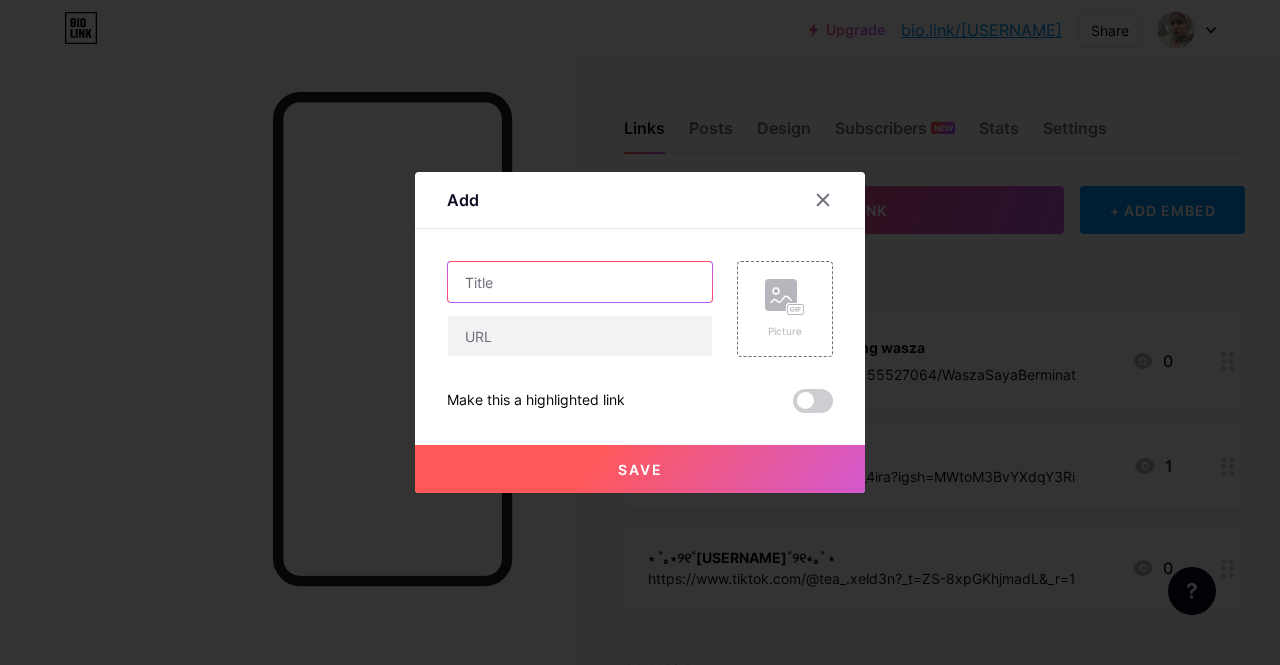 click at bounding box center (580, 282) 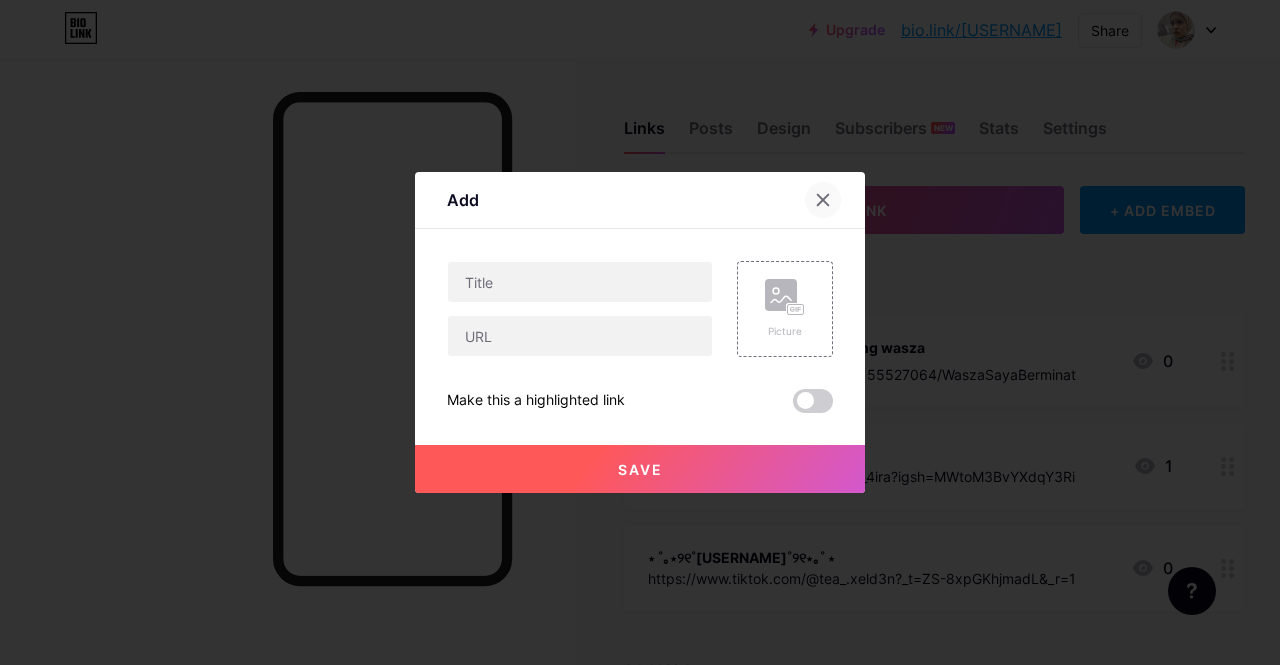 click at bounding box center (823, 200) 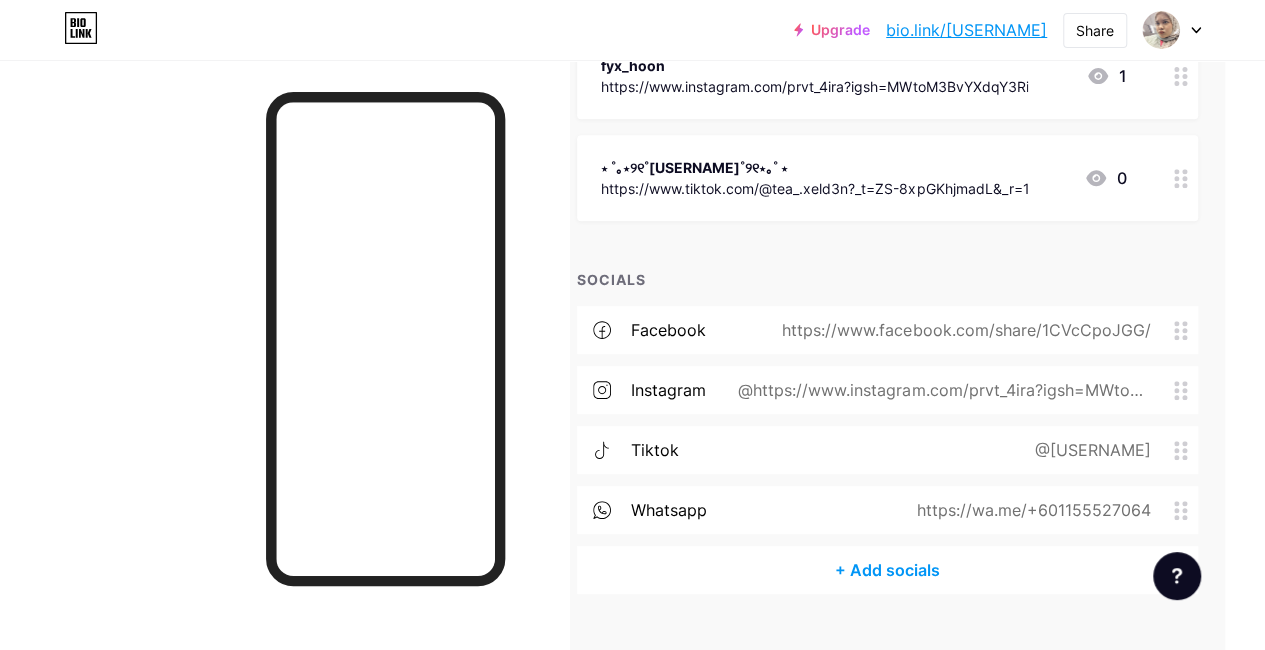 scroll, scrollTop: 0, scrollLeft: 40, axis: horizontal 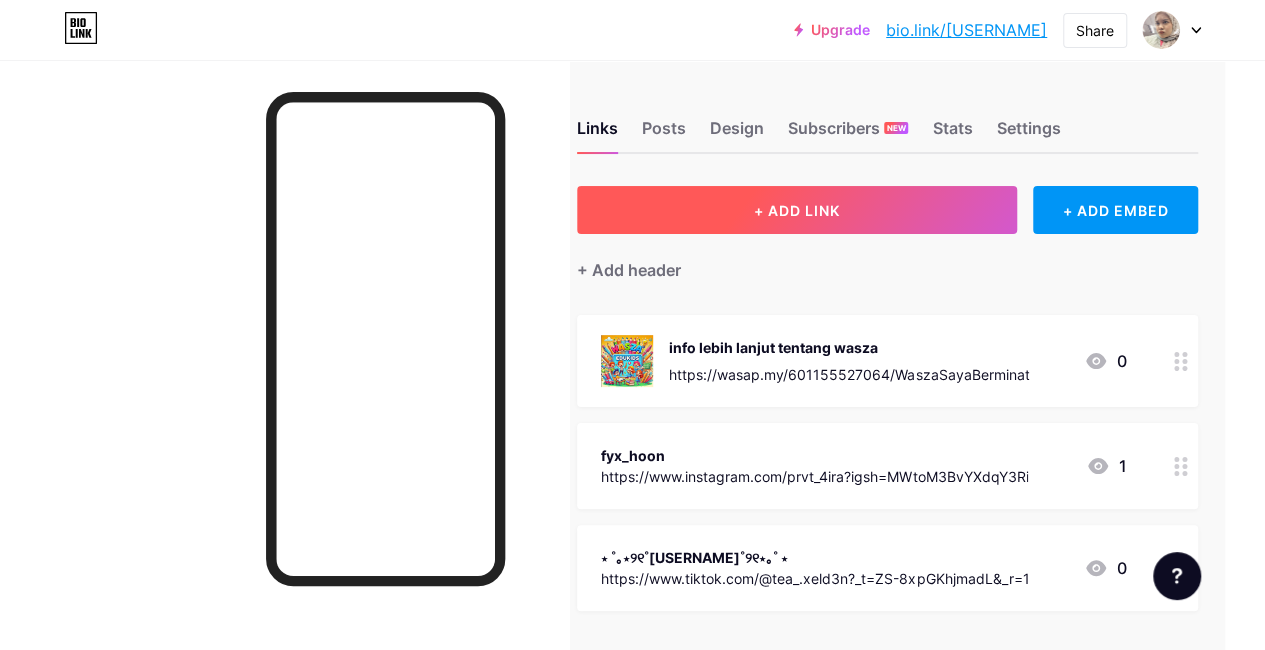 click on "+ ADD LINK" at bounding box center (797, 210) 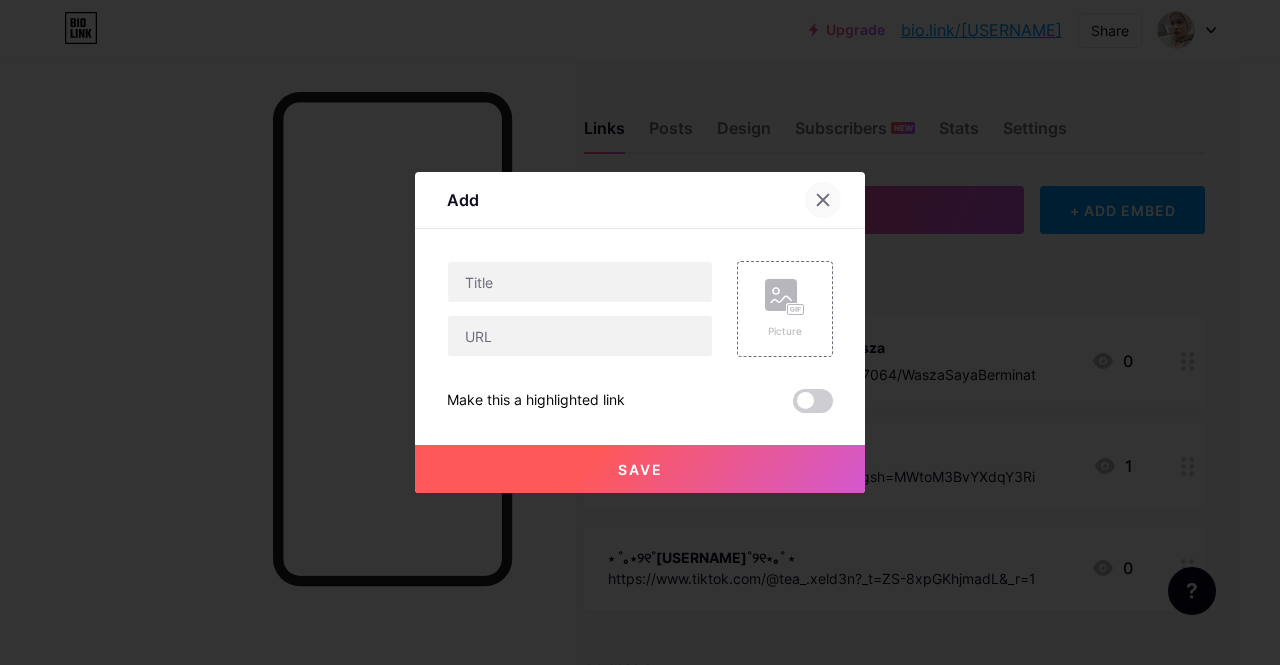 click at bounding box center [823, 200] 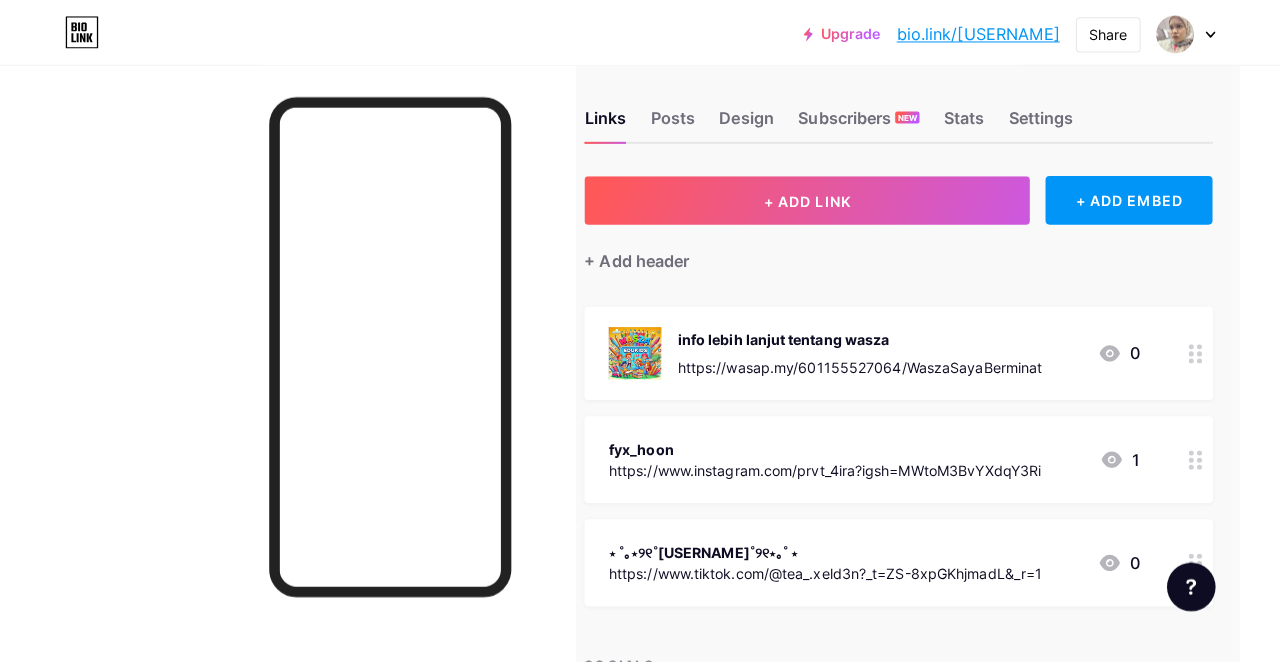 scroll, scrollTop: 0, scrollLeft: 40, axis: horizontal 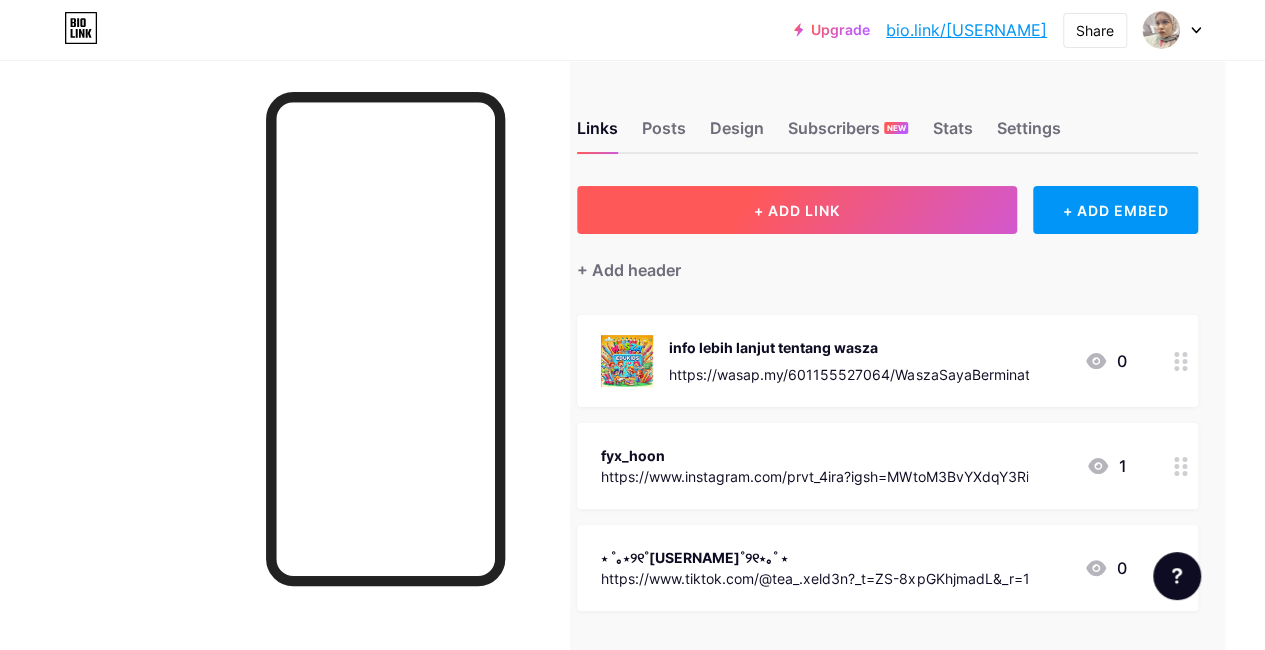 click on "+ ADD LINK" at bounding box center (797, 210) 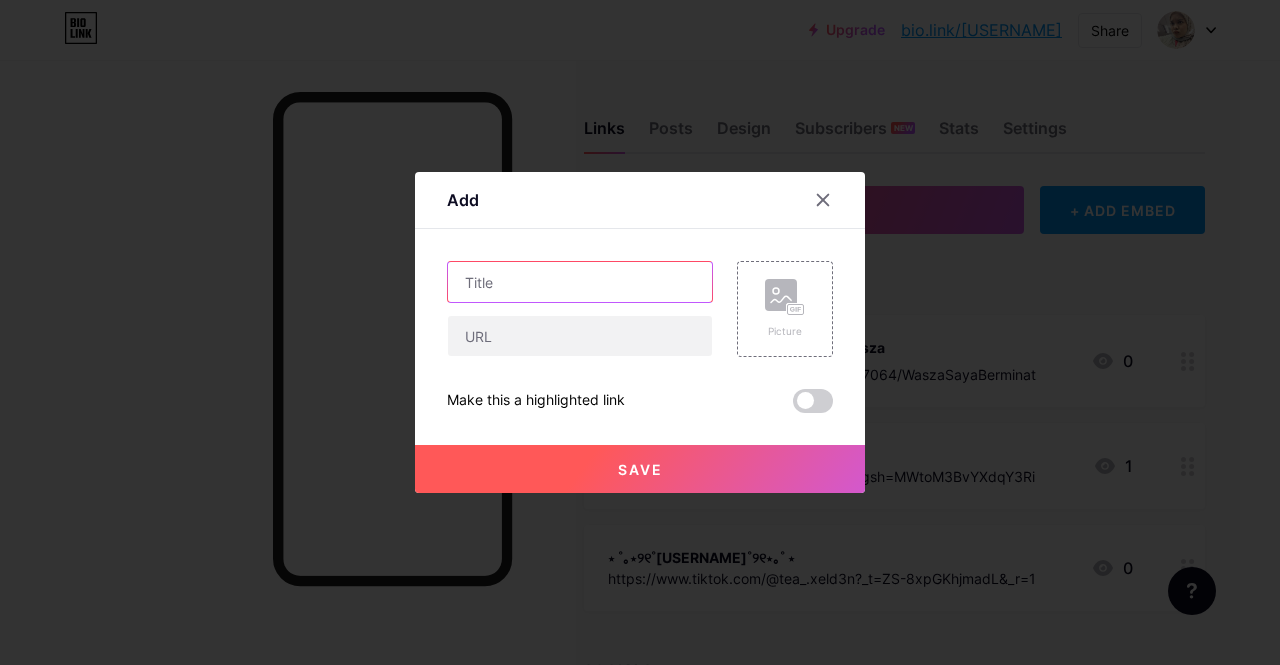 click at bounding box center (580, 282) 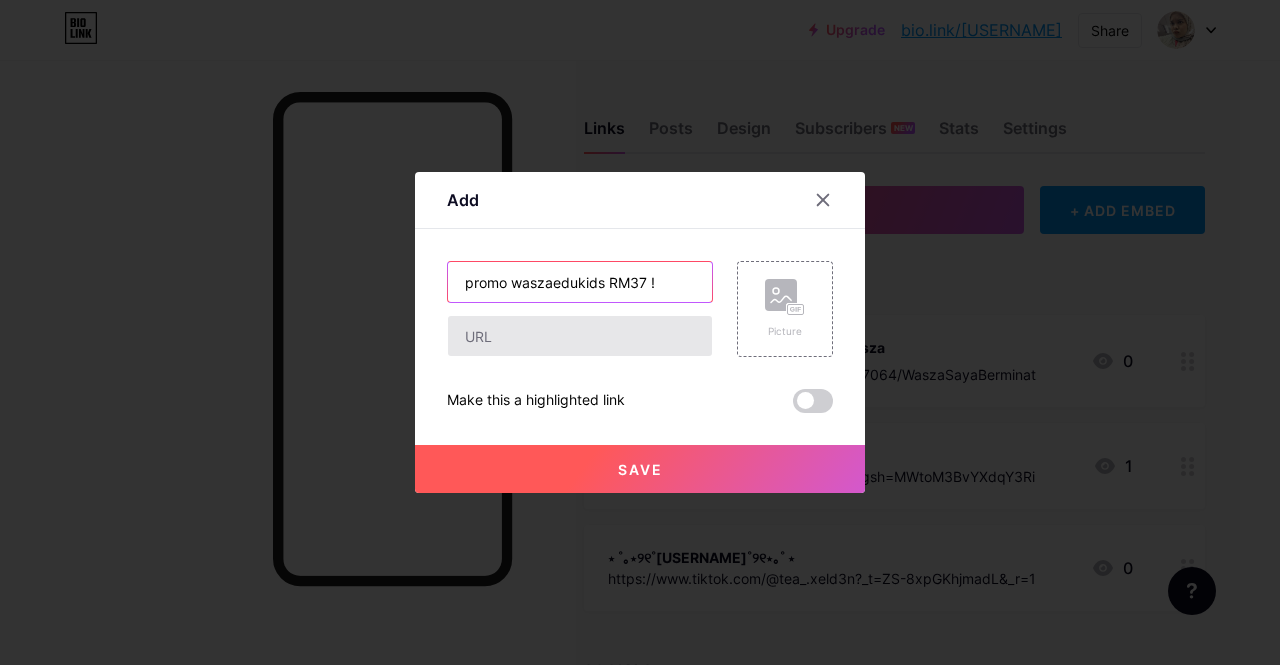 type on "promo waszaedukids RM37 !" 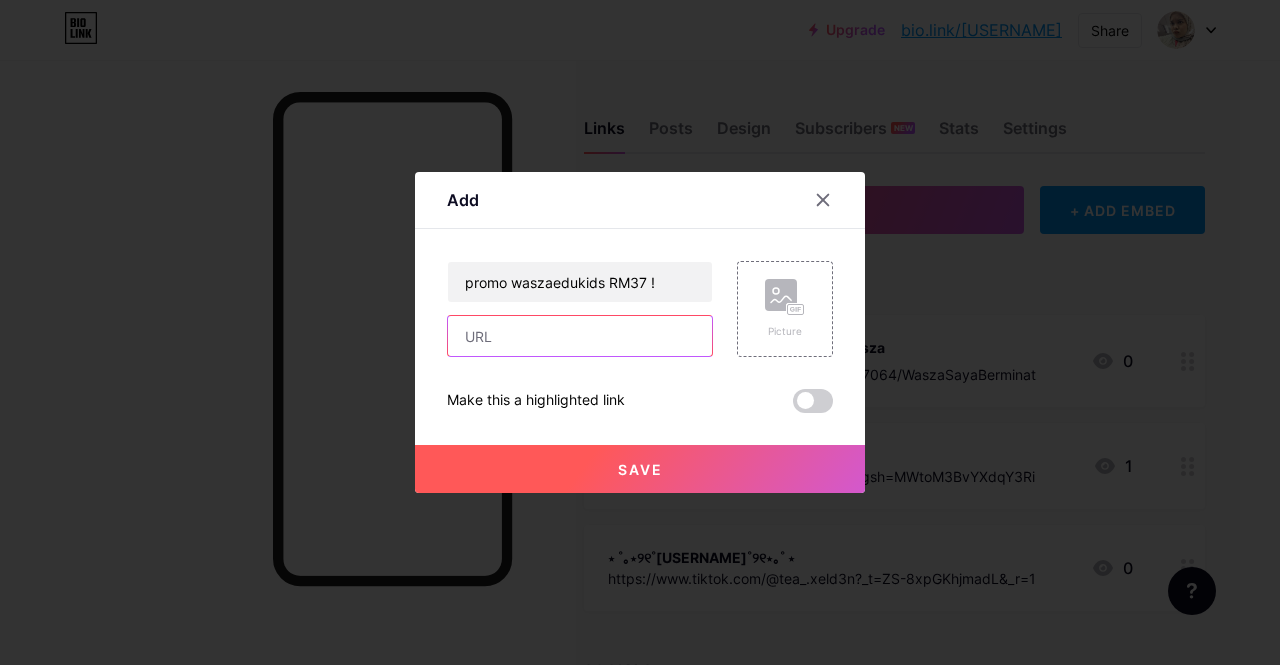 click at bounding box center (580, 336) 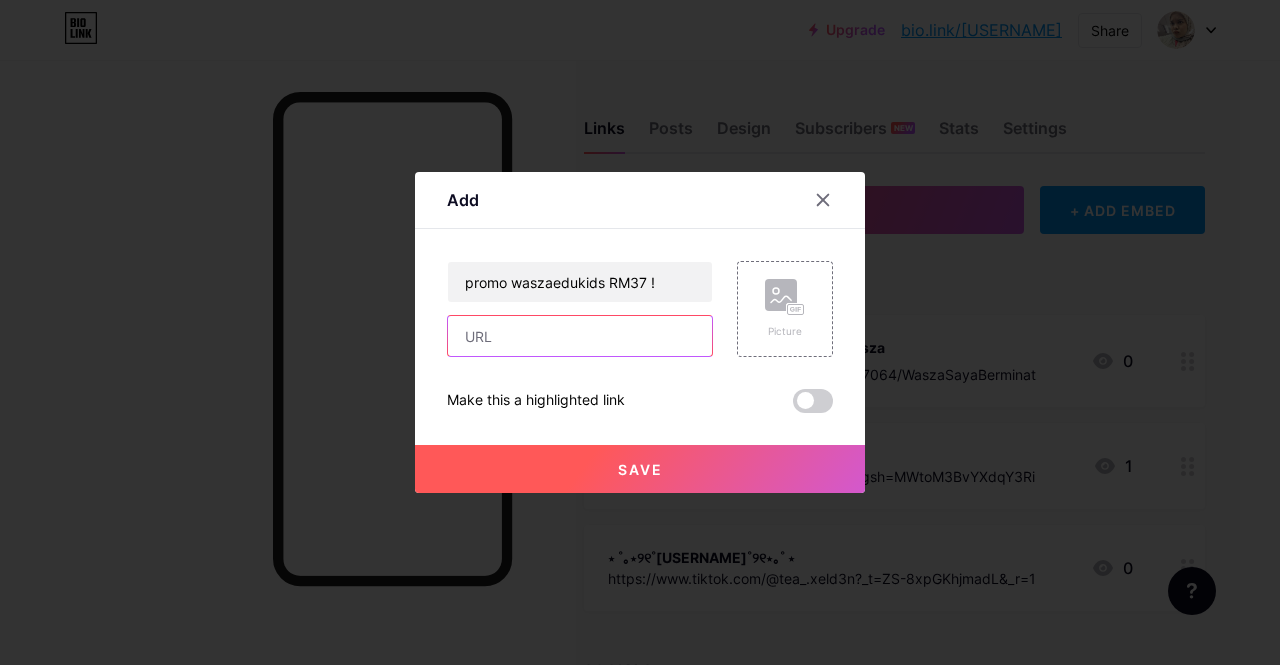 paste on "https://waszaedukidsbyhumairah.my.canva.site/" 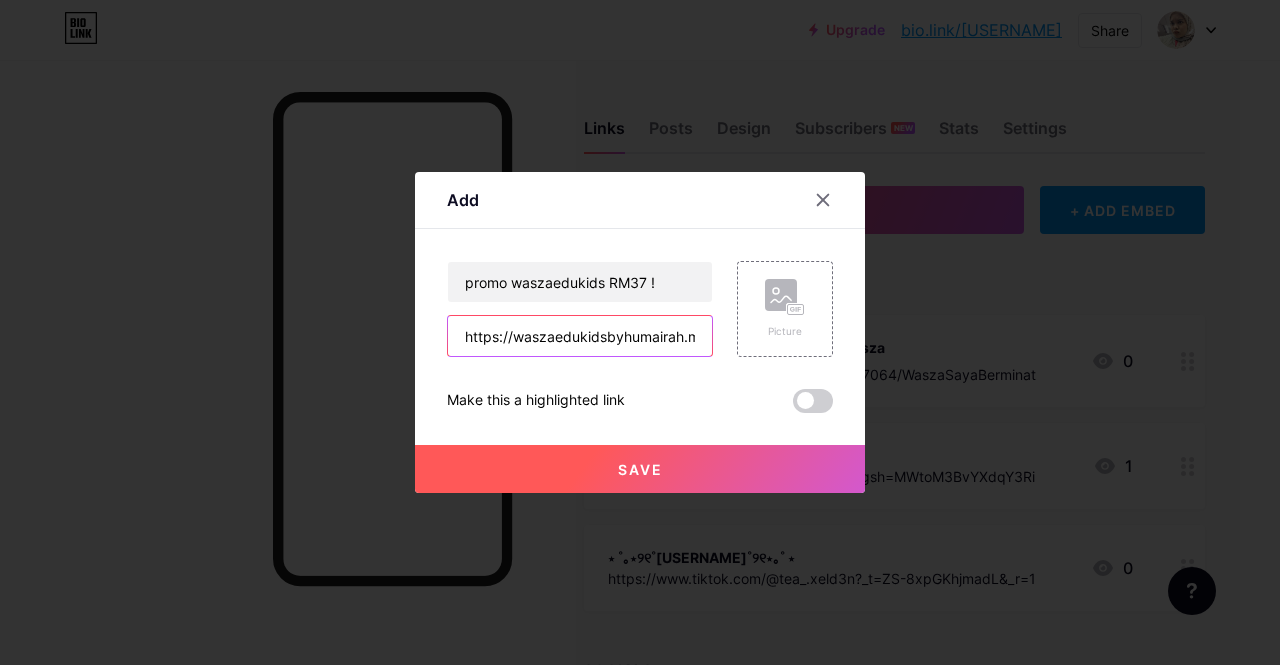 scroll, scrollTop: 0, scrollLeft: 86, axis: horizontal 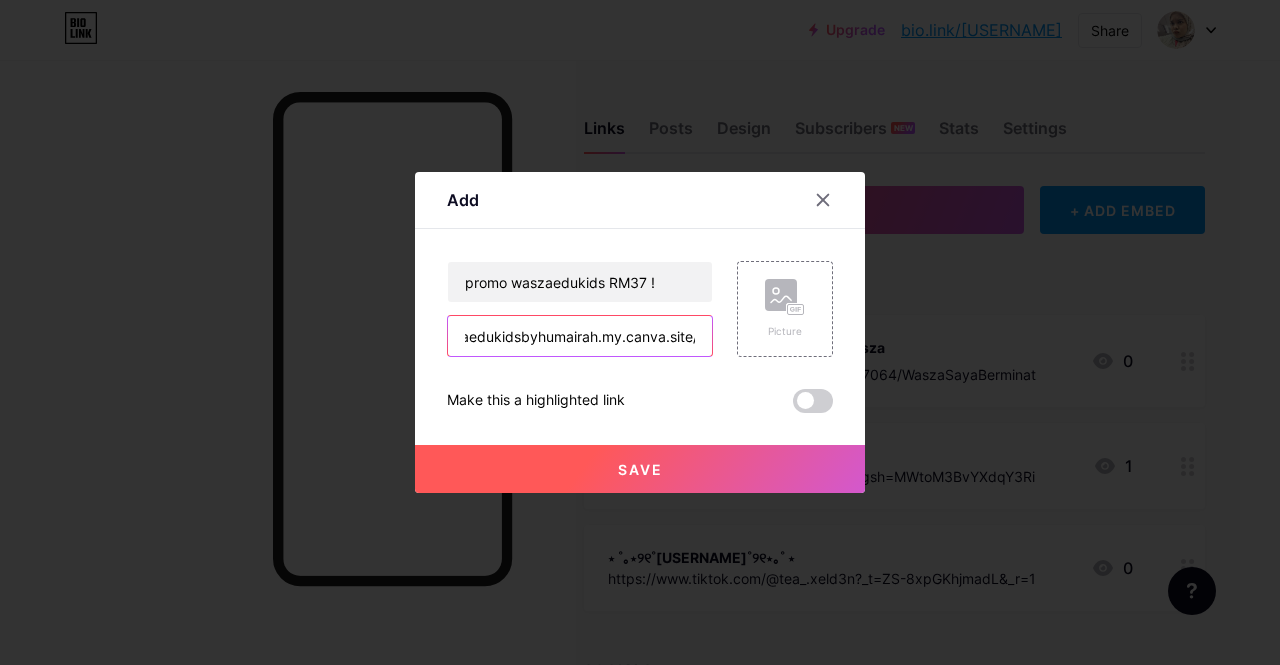 type on "https://waszaedukidsbyhumairah.my.canva.site/" 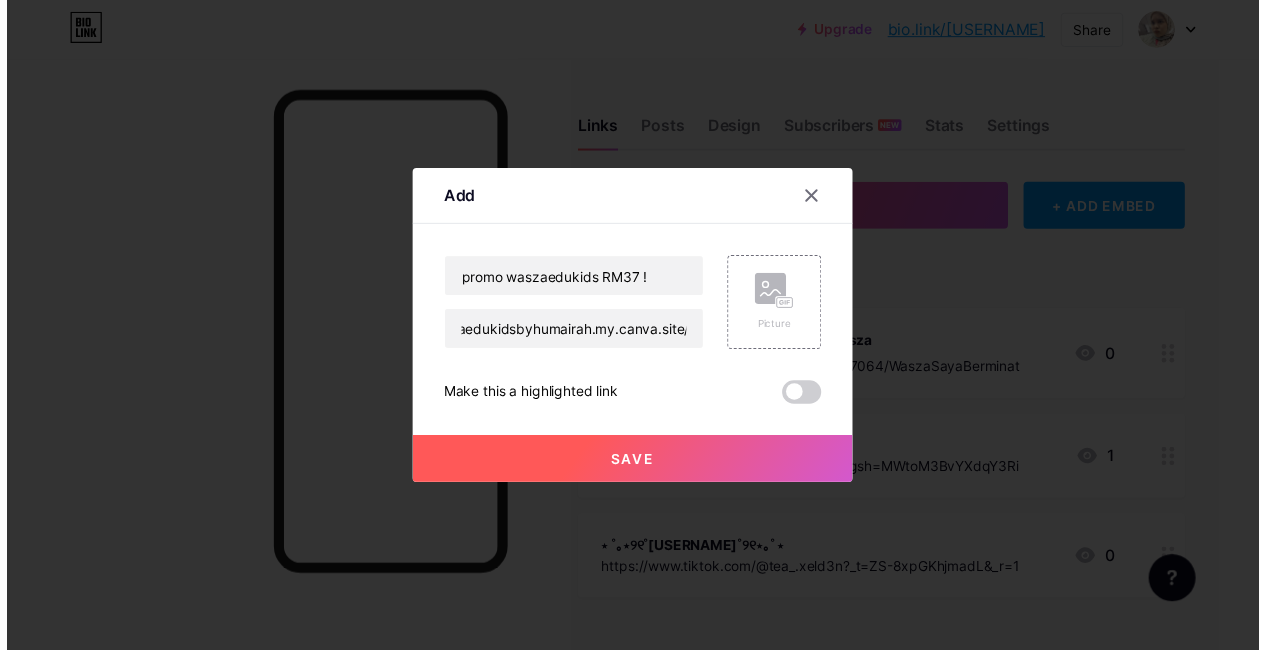 scroll, scrollTop: 0, scrollLeft: 0, axis: both 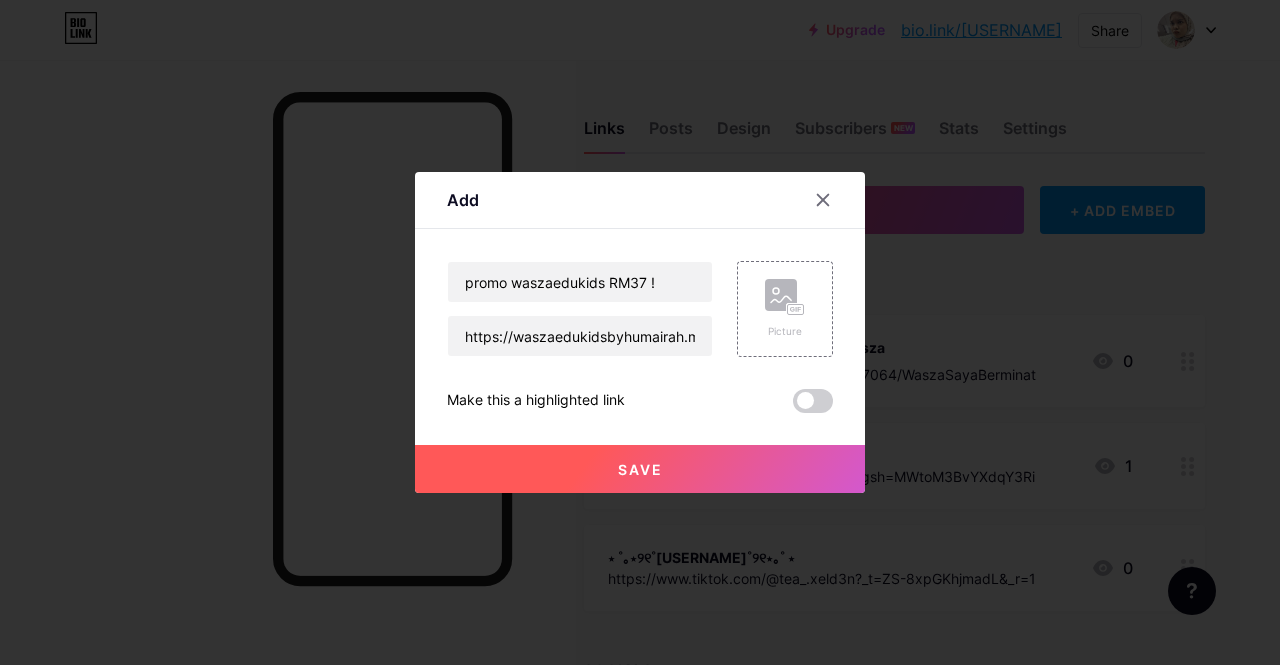 click on "Save" at bounding box center (640, 469) 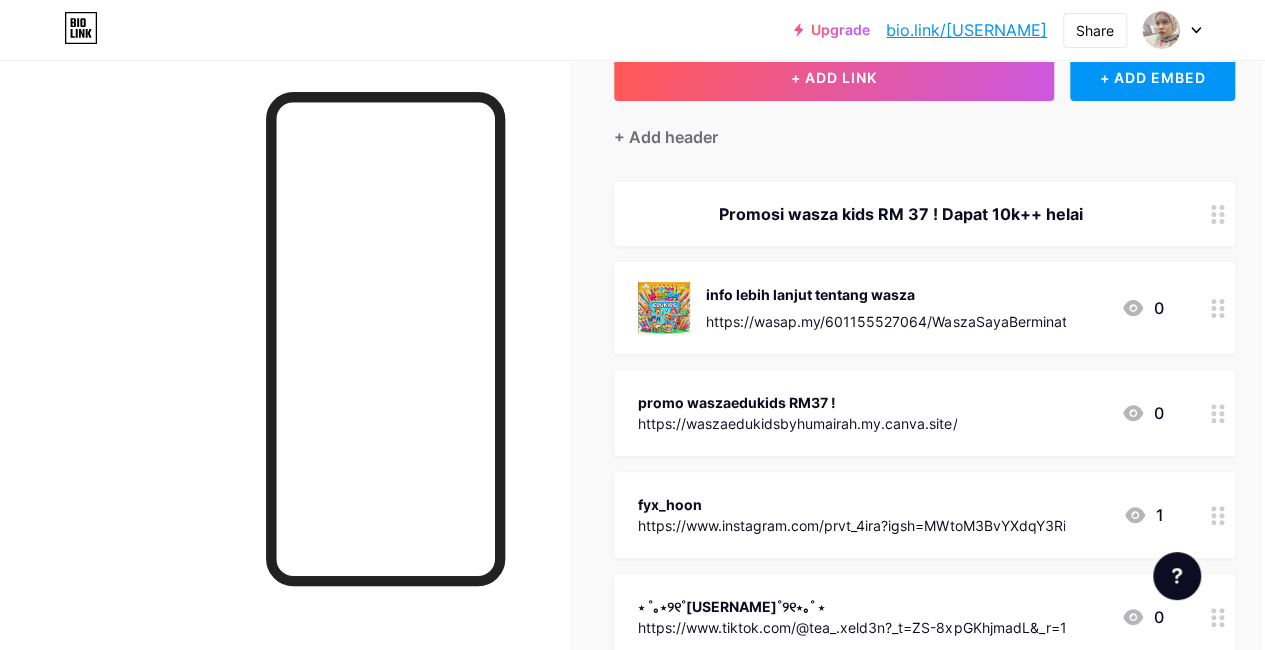 scroll, scrollTop: 132, scrollLeft: 3, axis: both 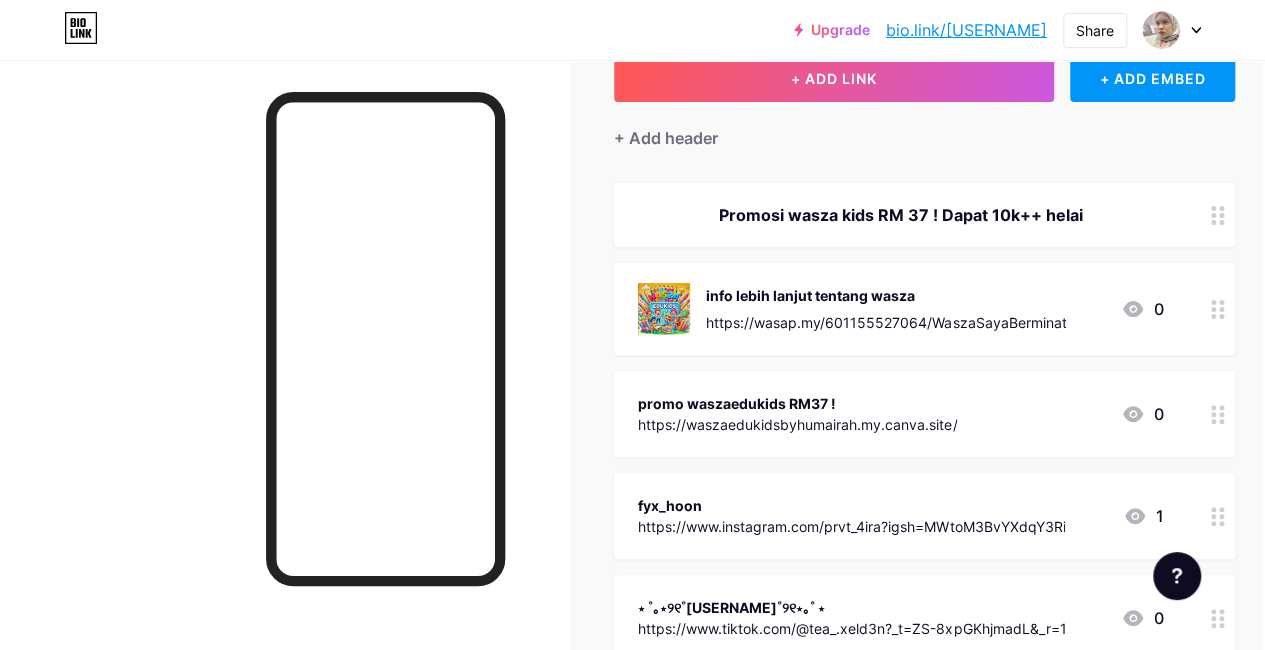 click at bounding box center (1218, 215) 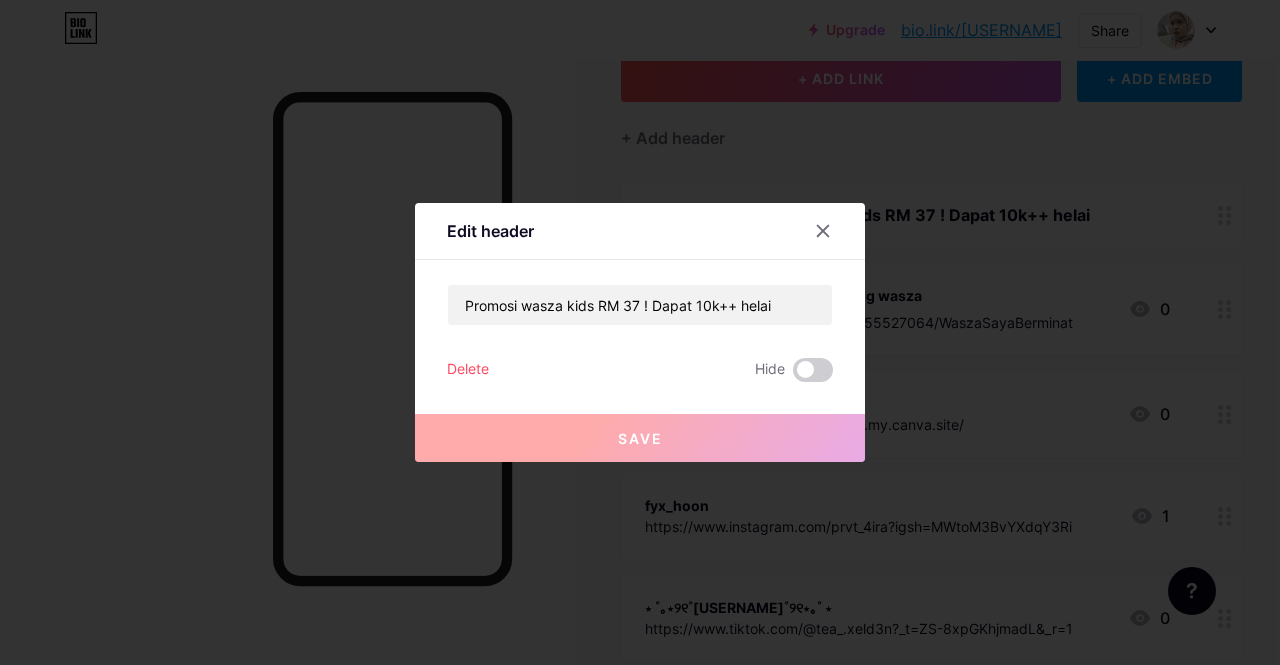 click on "Delete" at bounding box center (468, 370) 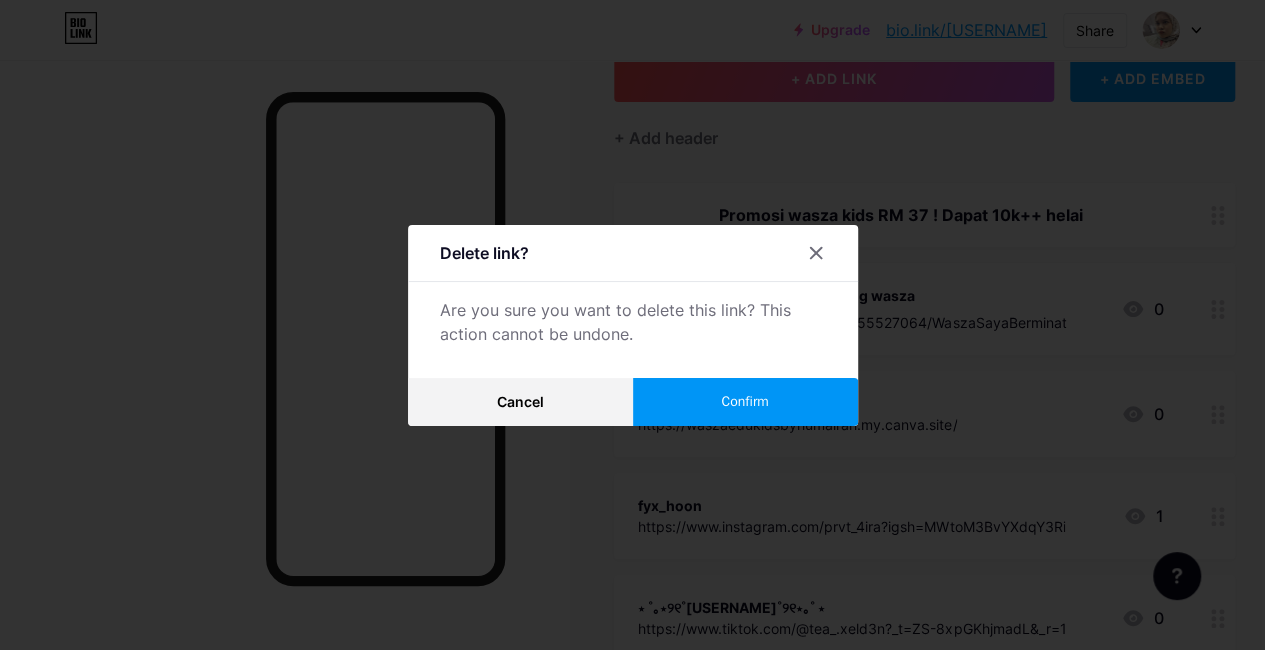 click on "Confirm" at bounding box center (744, 401) 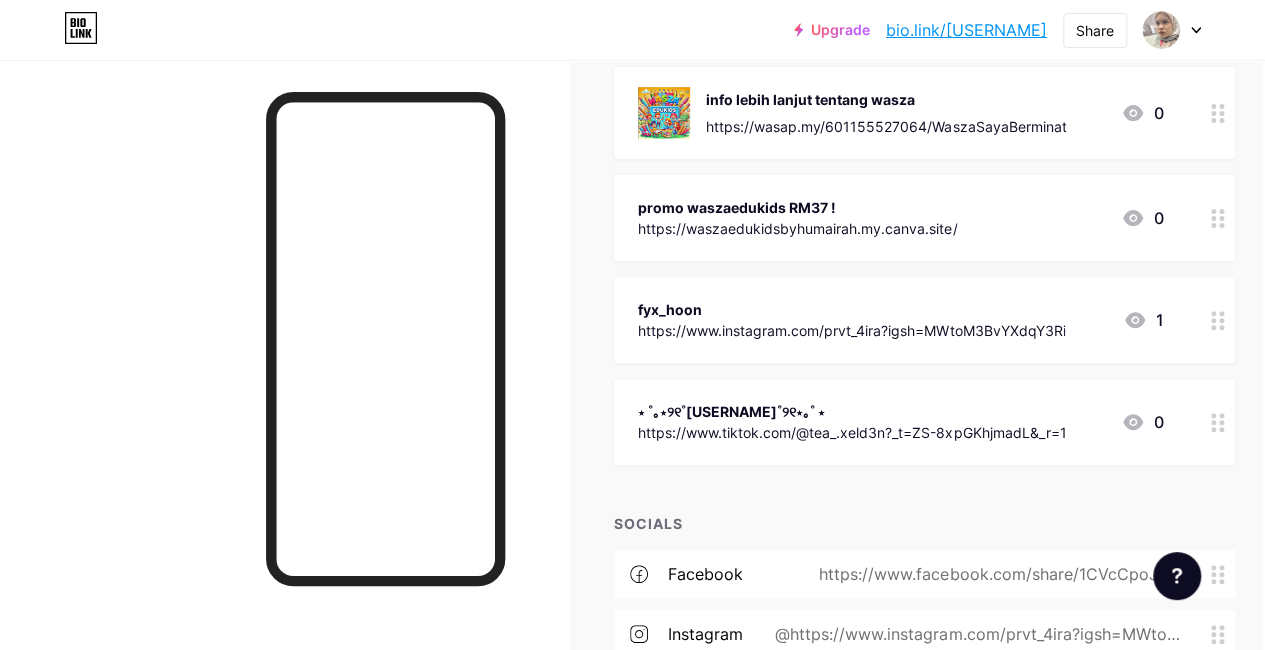 scroll, scrollTop: 170, scrollLeft: 0, axis: vertical 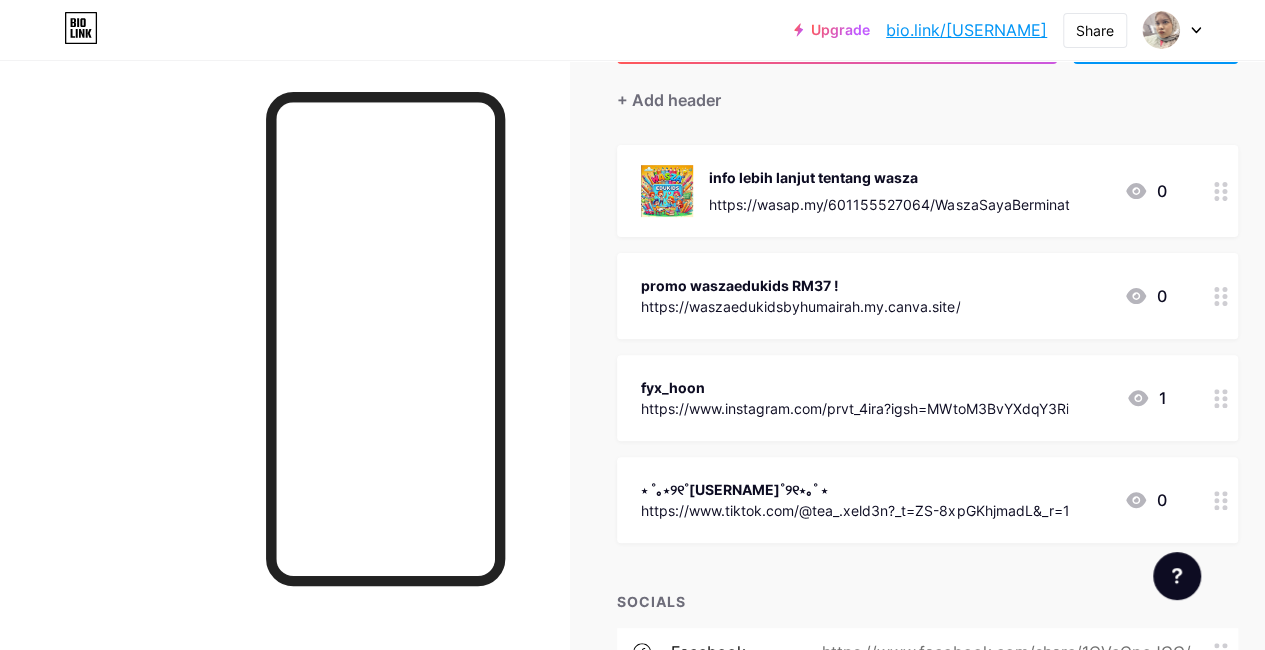 drag, startPoint x: 1040, startPoint y: 293, endPoint x: 1119, endPoint y: 423, distance: 152.12166 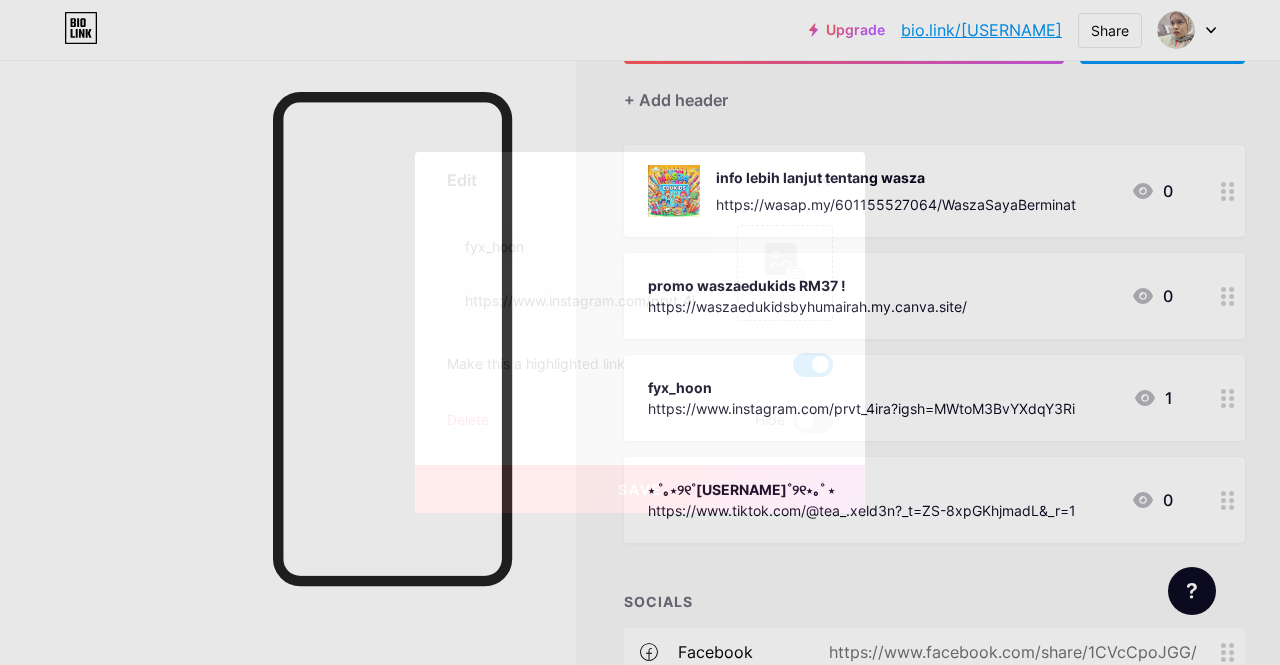 click at bounding box center [640, 332] 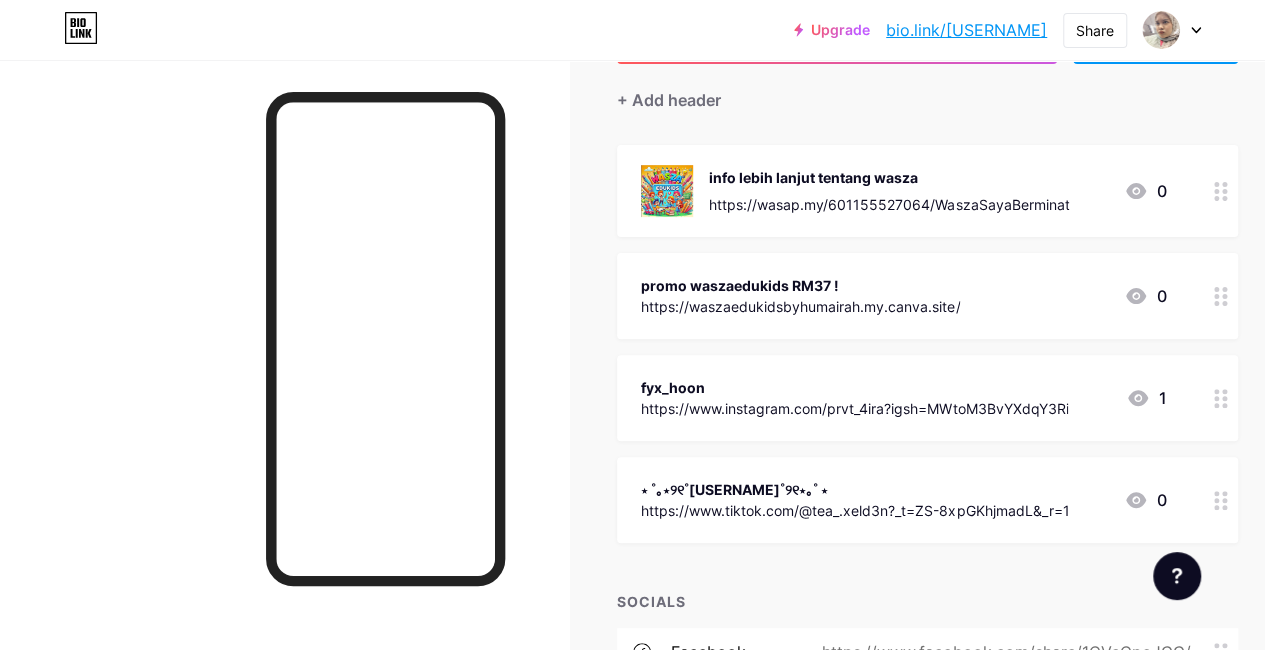click on "promo waszaedukids RM37 !
https://waszaedukidsbyhumairah.my.canva.site/
0" at bounding box center [903, 191] 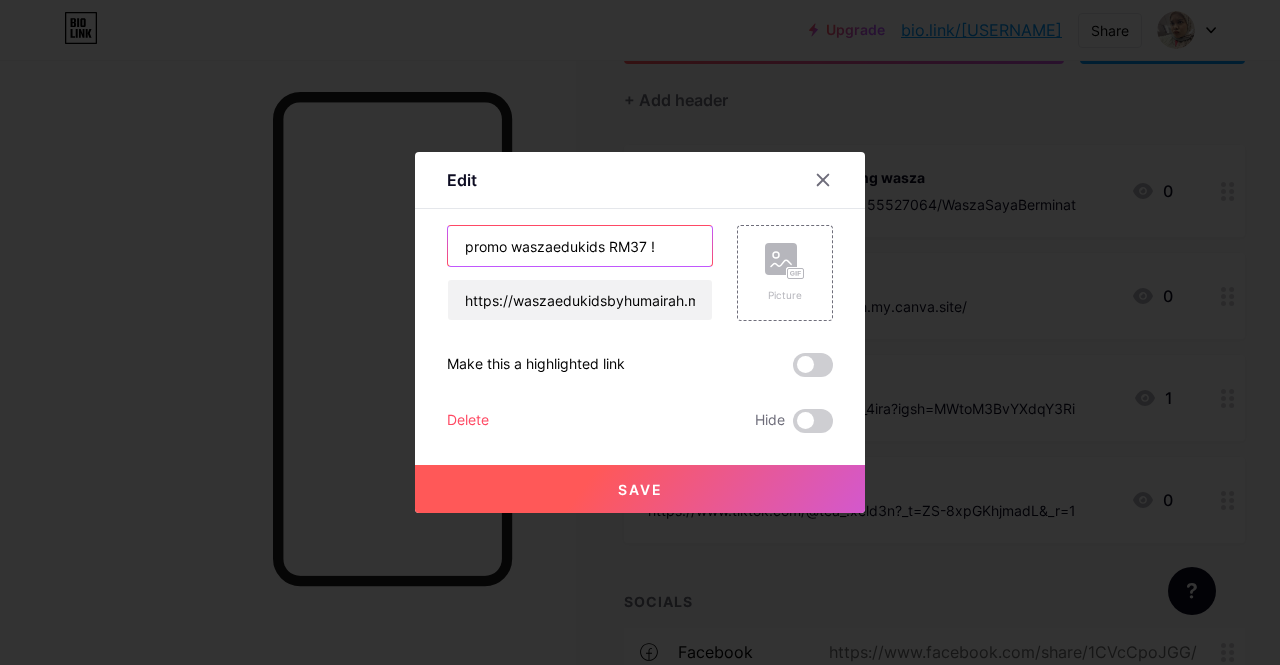 click on "promo waszaedukids RM37 !" at bounding box center [580, 246] 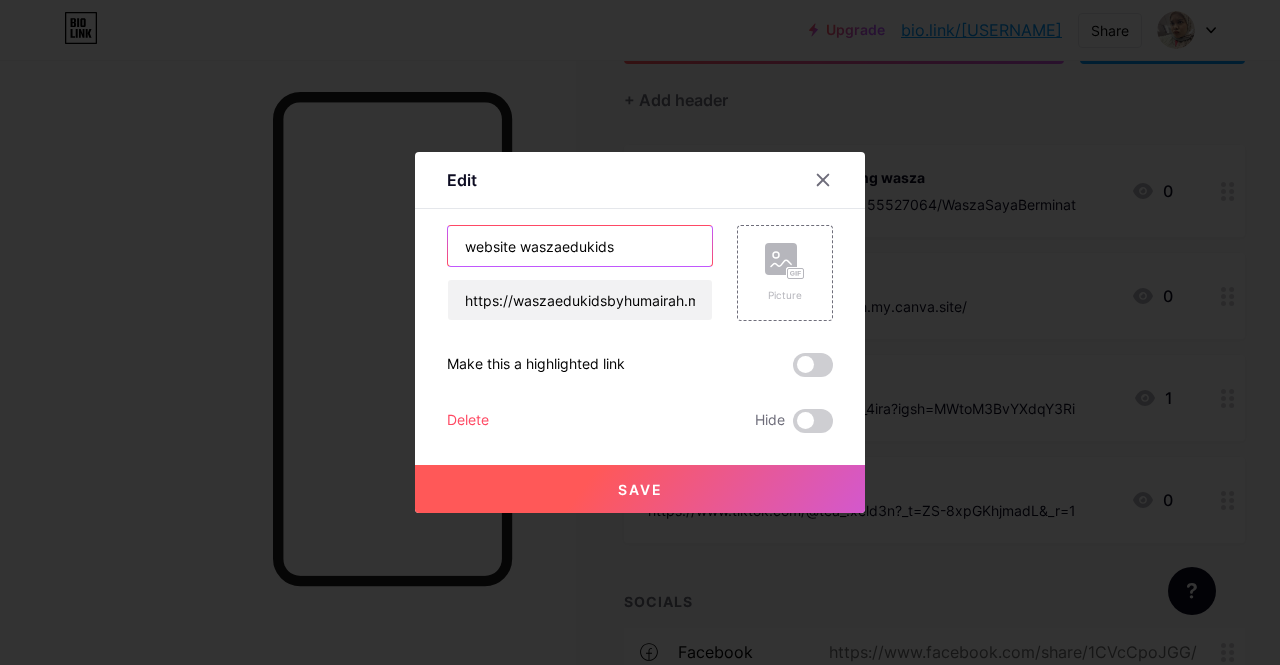 type on "website waszaedukids" 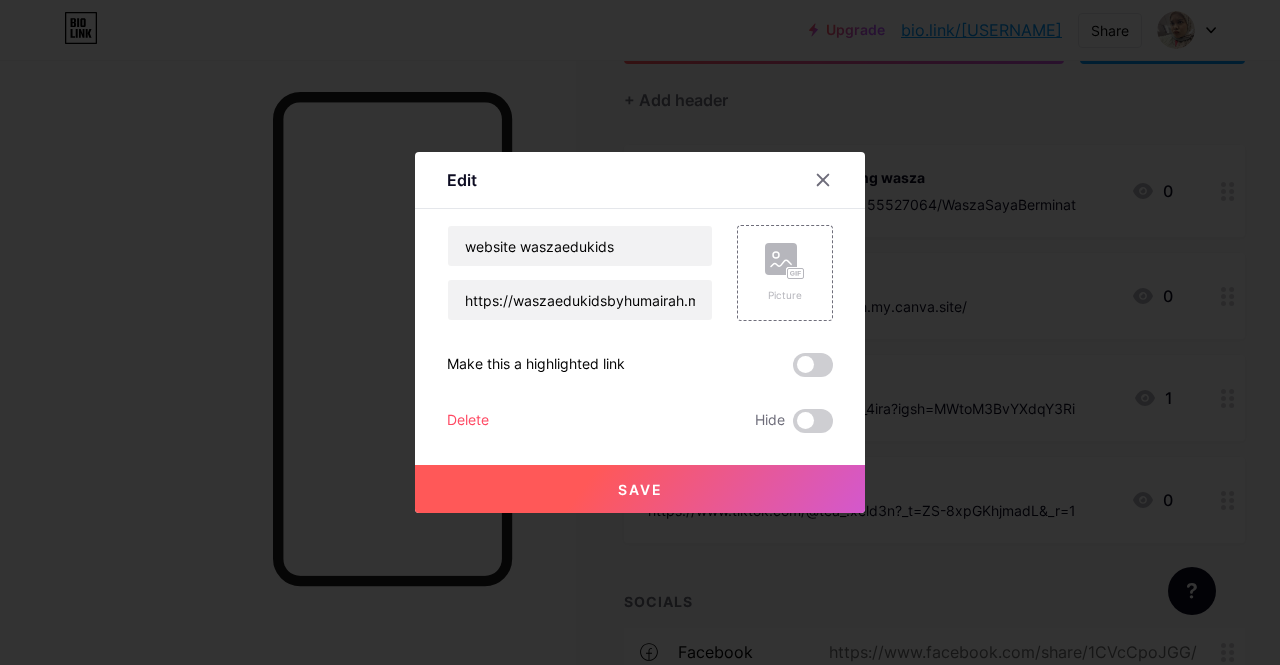 click on "Save" at bounding box center [640, 489] 